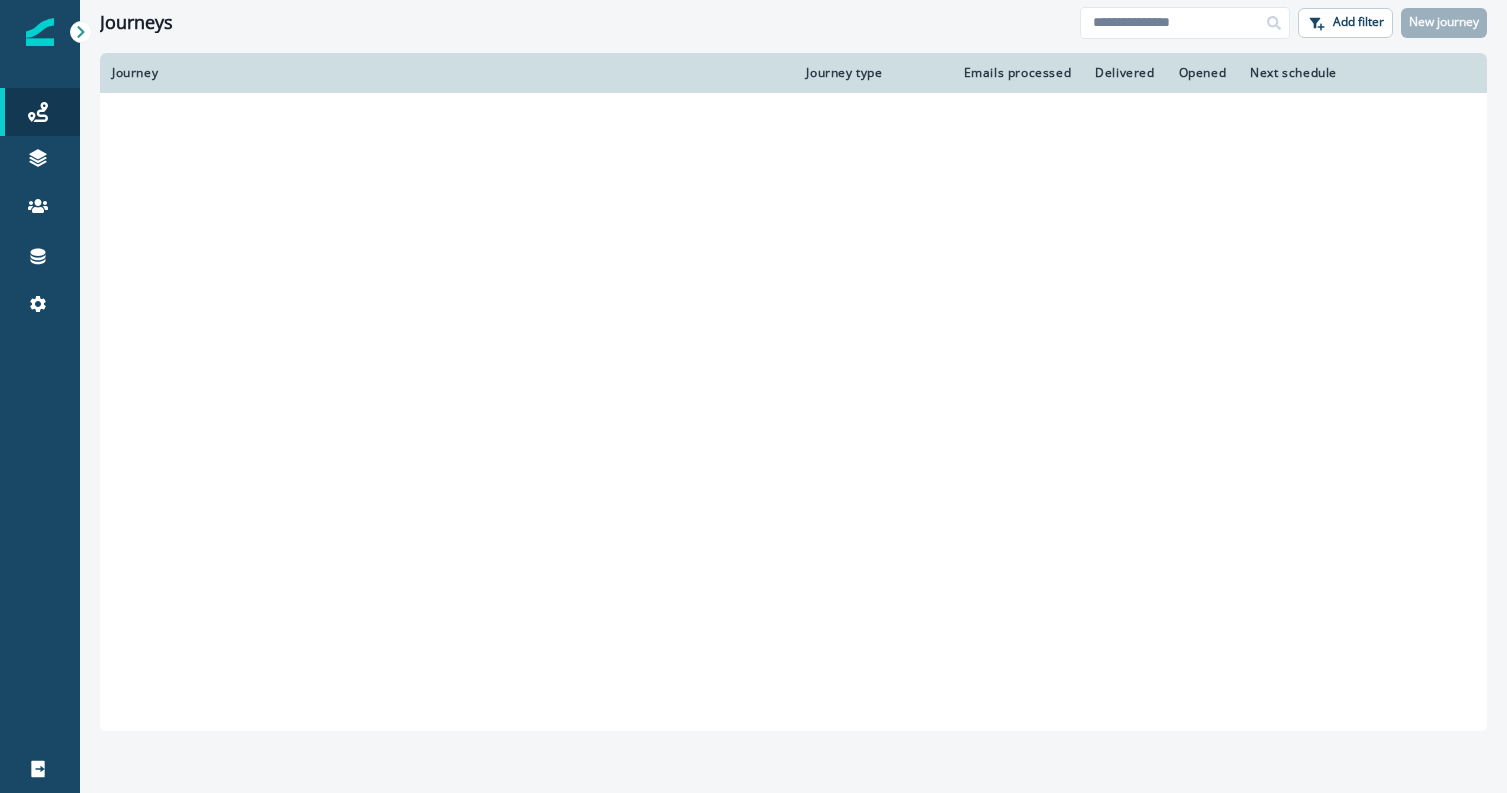 scroll, scrollTop: 0, scrollLeft: 0, axis: both 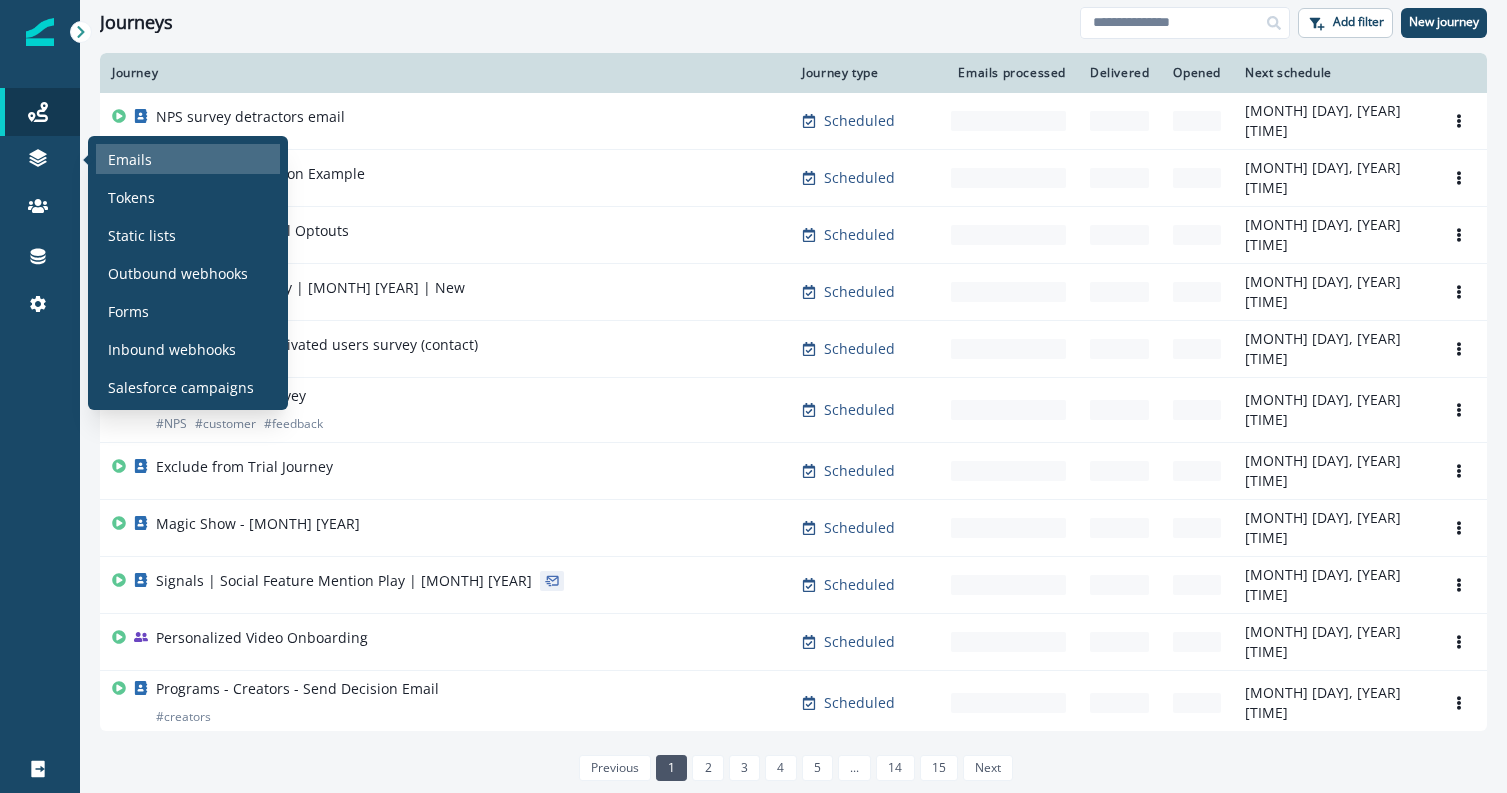 click on "Emails" at bounding box center [130, 159] 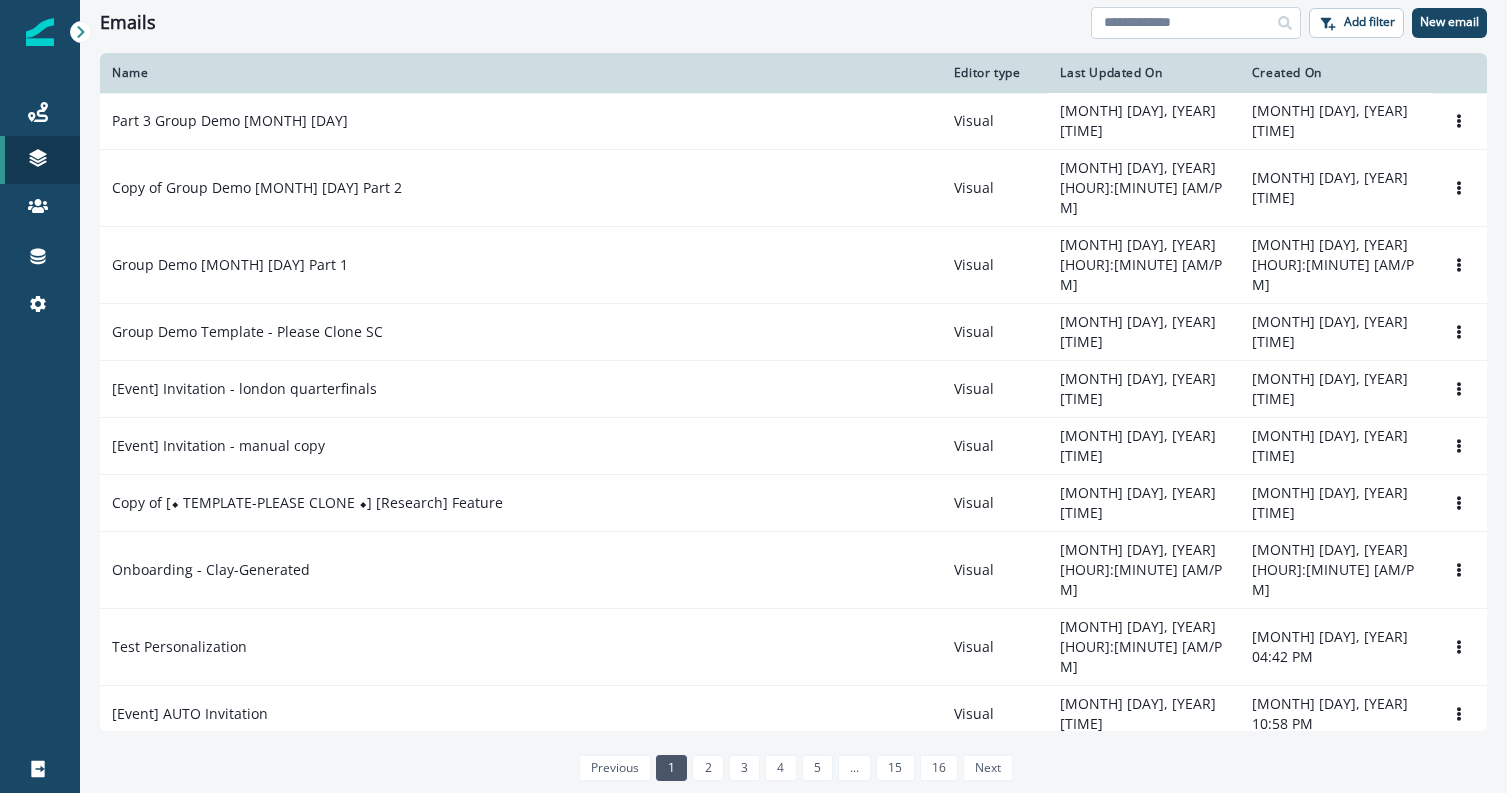 click at bounding box center (1196, 23) 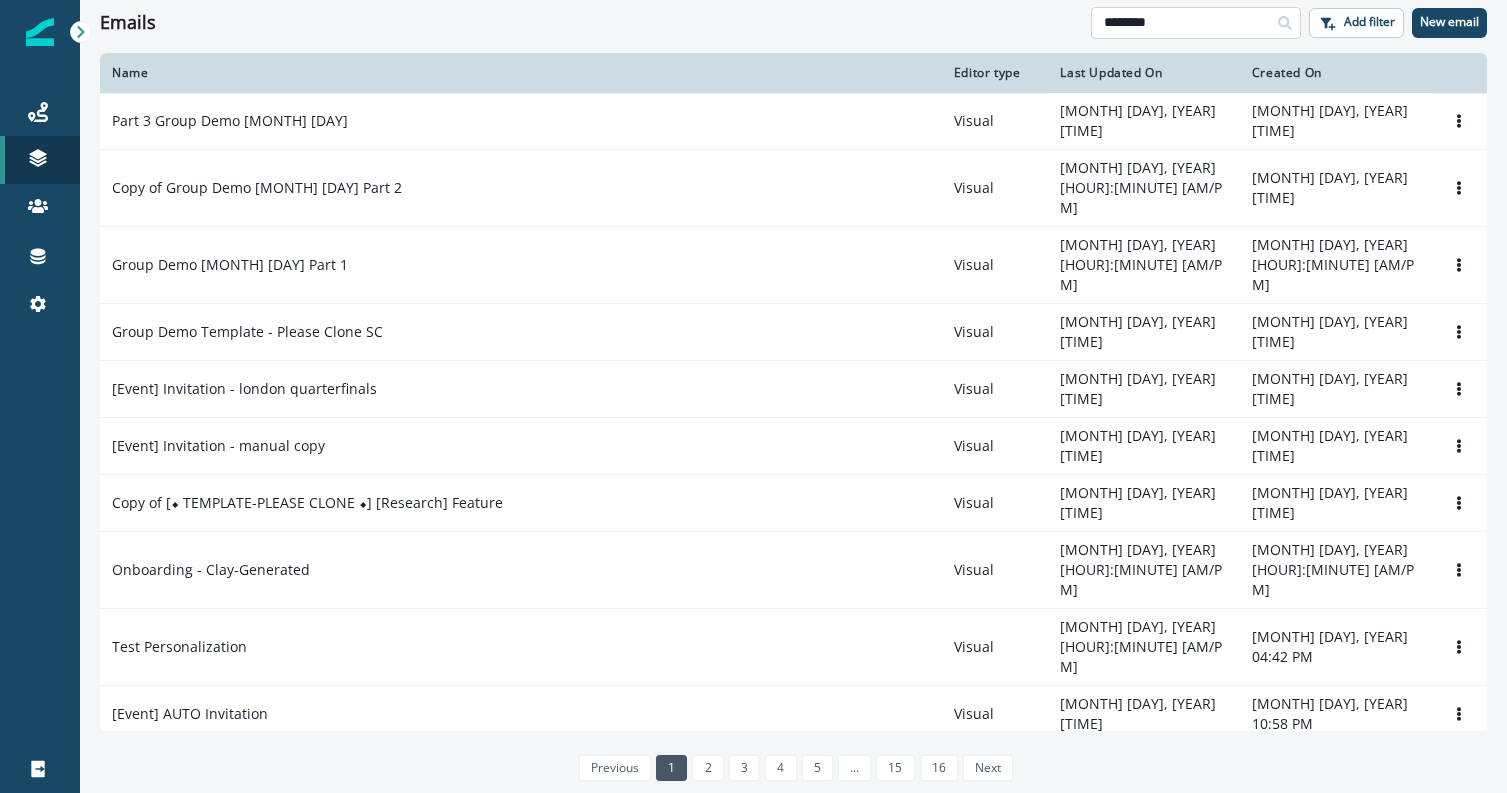 type on "********" 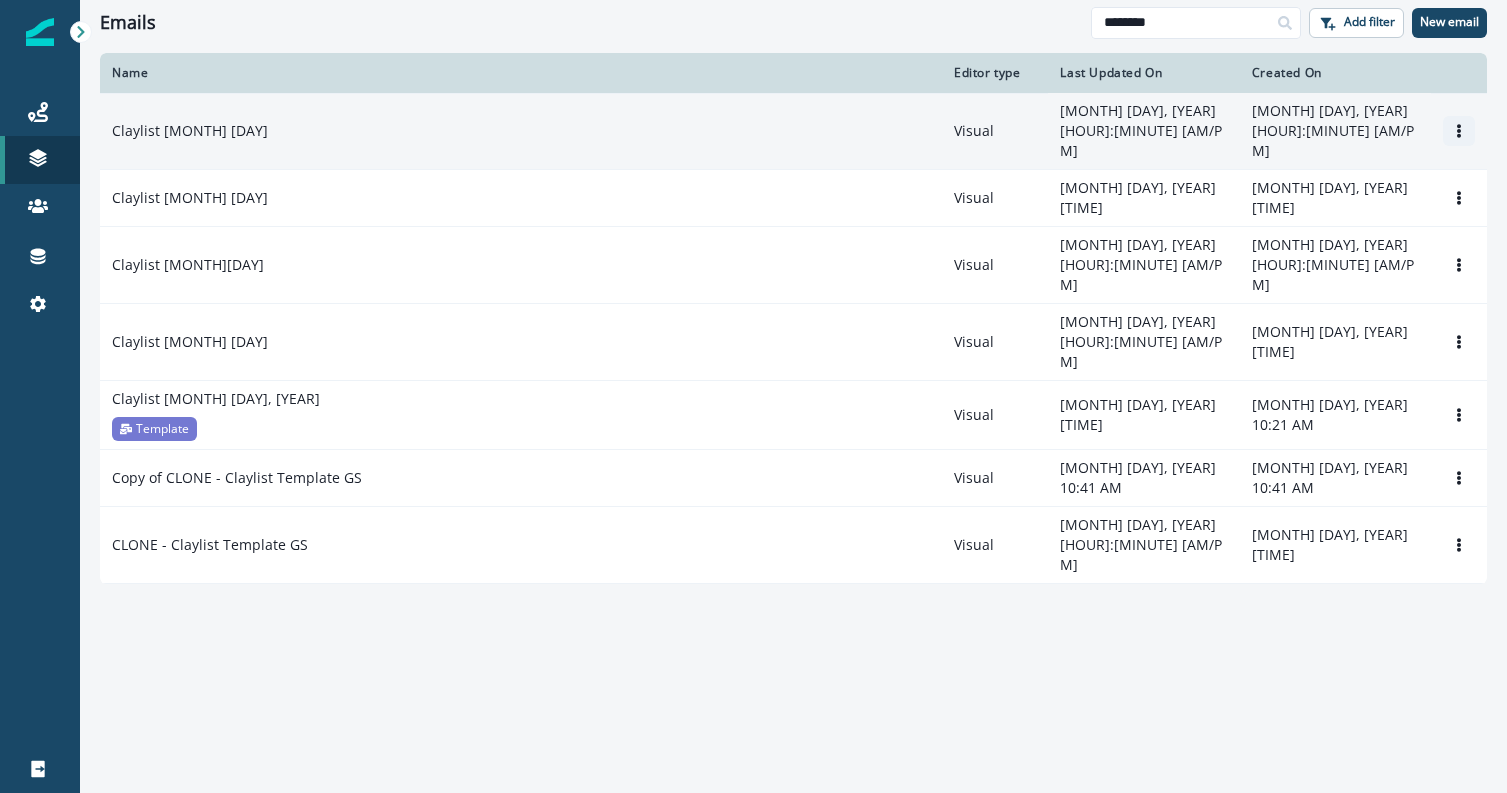 click at bounding box center [1459, 131] 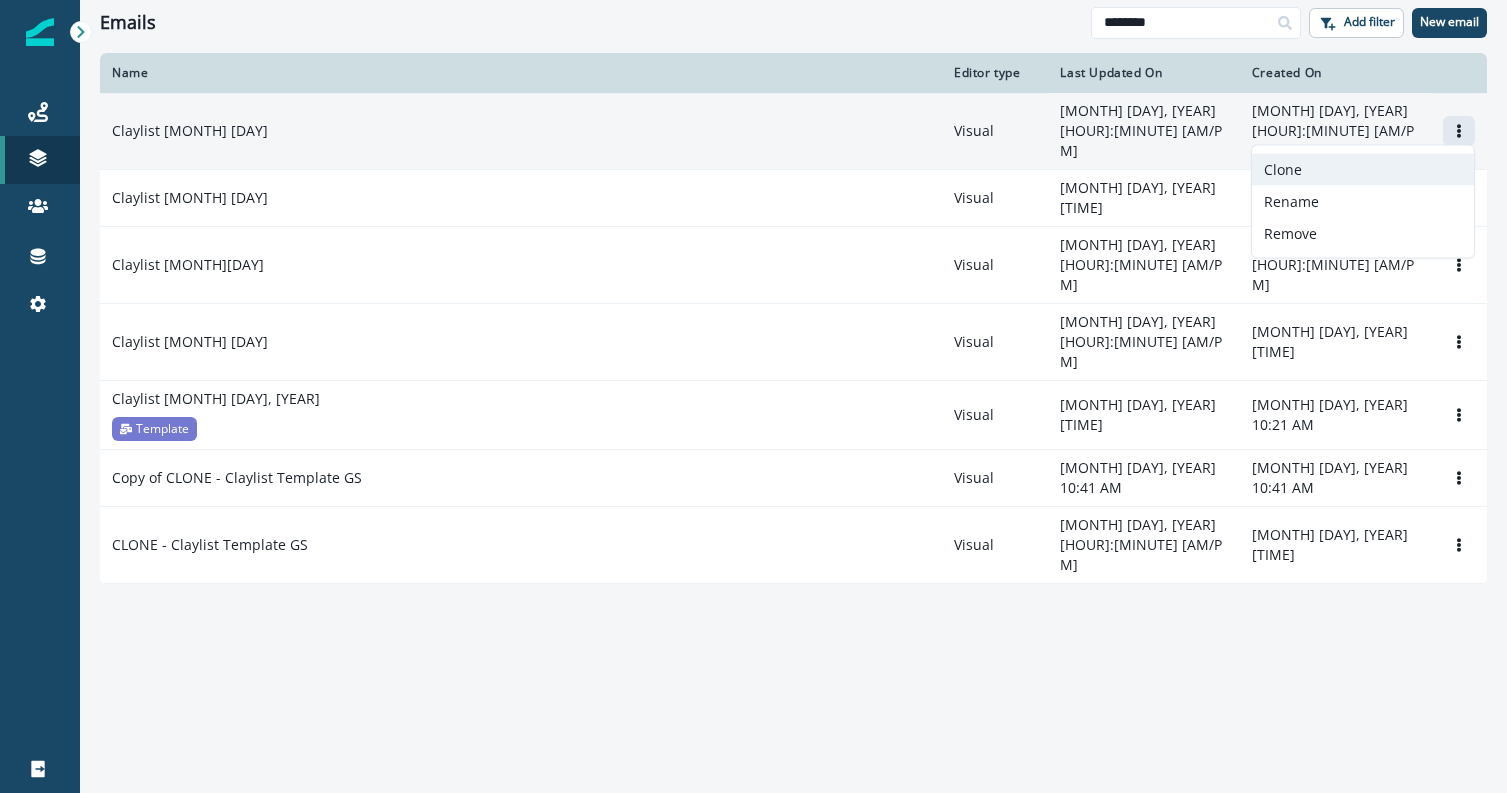 click on "Clone" at bounding box center [1363, 170] 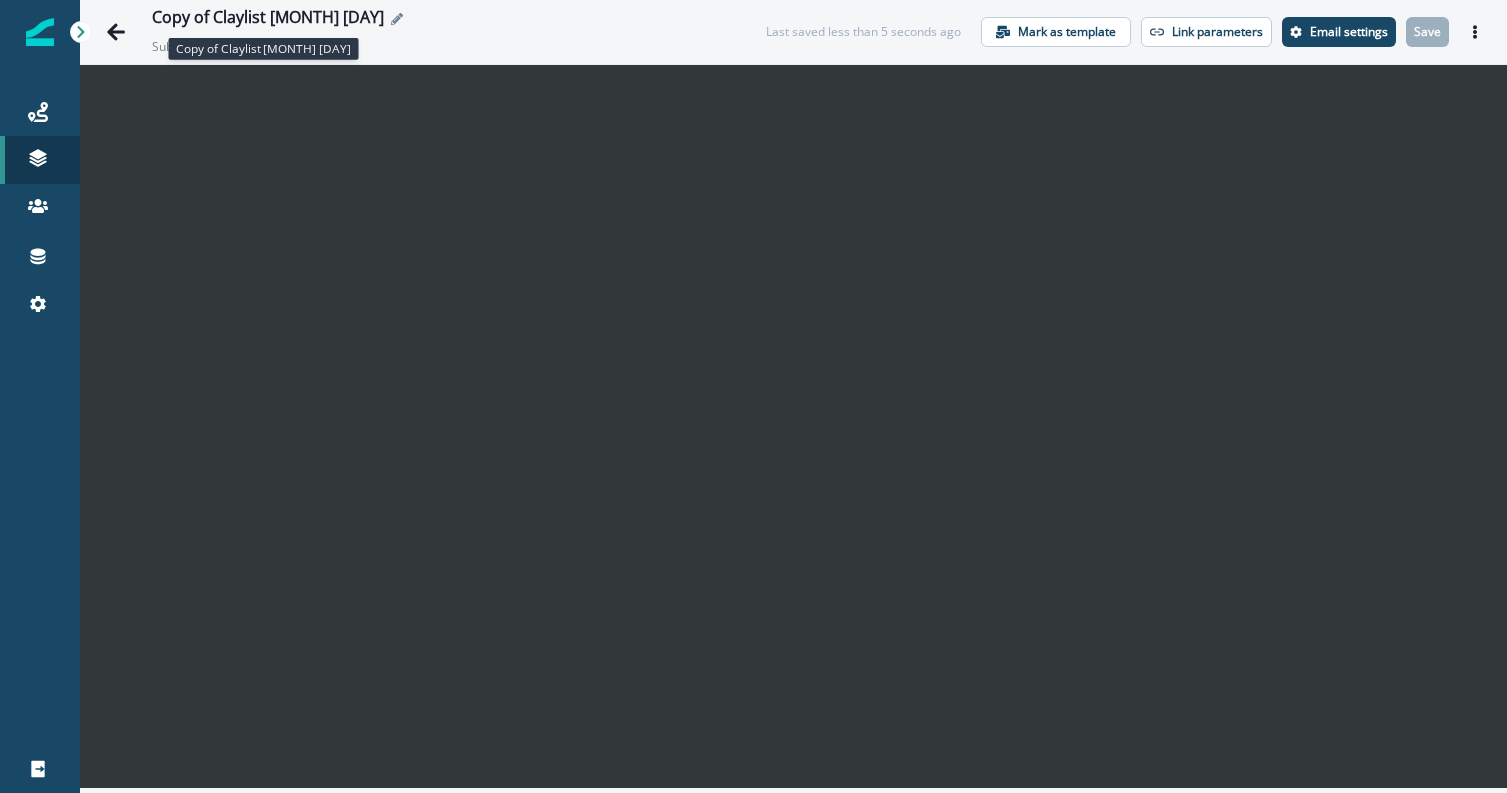 click on "Copy of Claylist [MONTH] [DAY]" at bounding box center [268, 19] 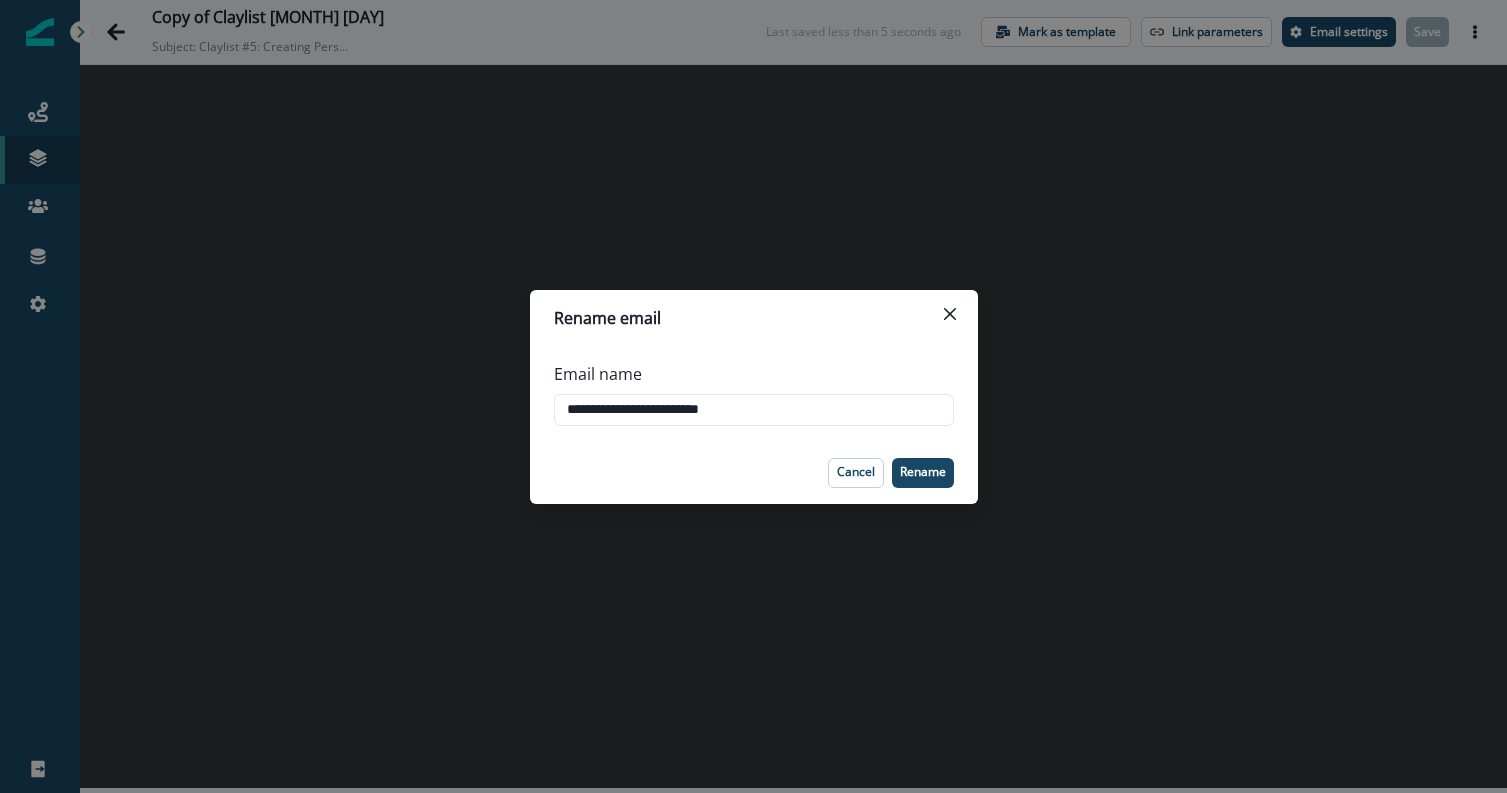 drag, startPoint x: 621, startPoint y: 415, endPoint x: 543, endPoint y: 404, distance: 78.77182 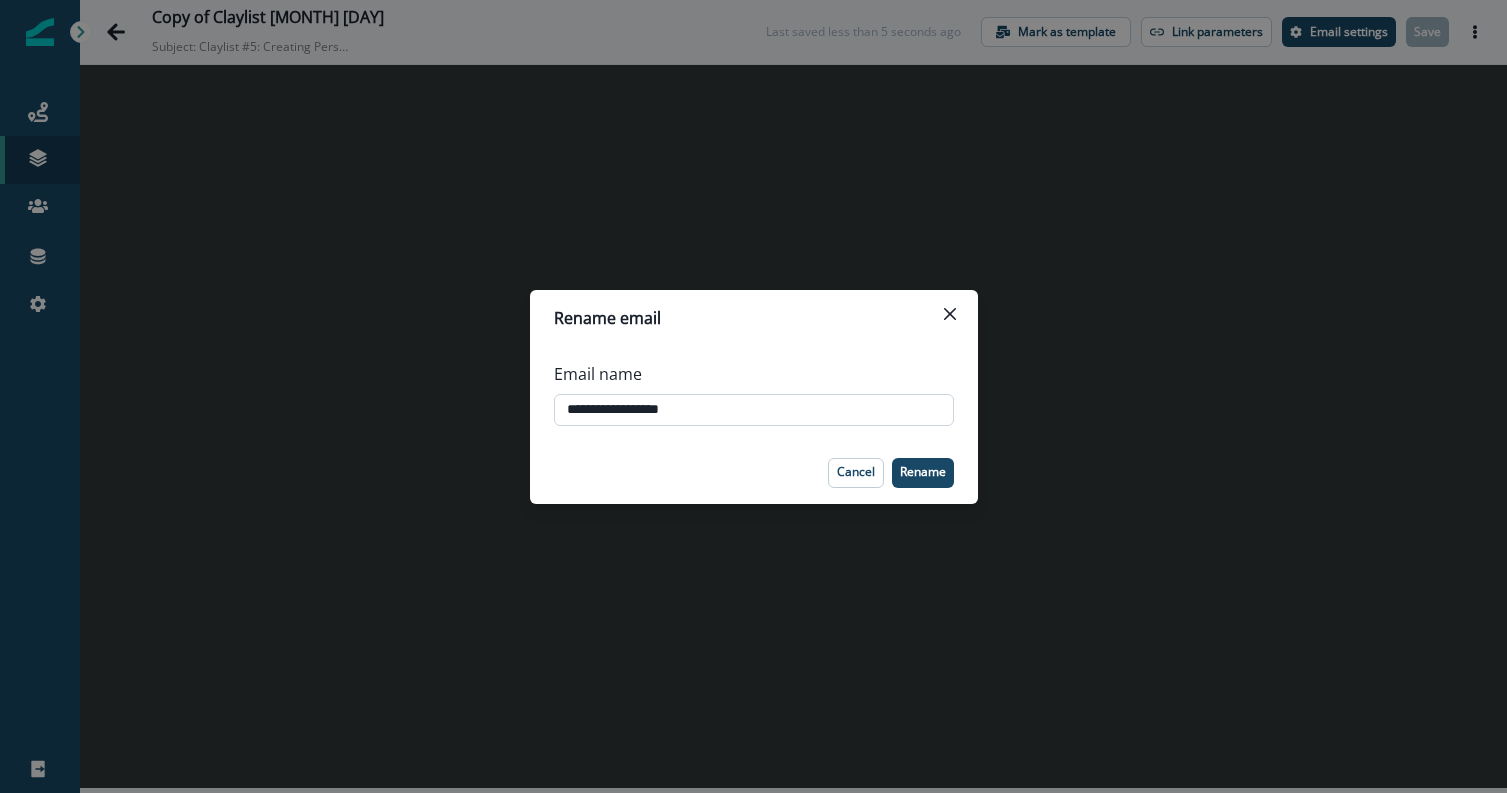 click on "**********" at bounding box center (754, 410) 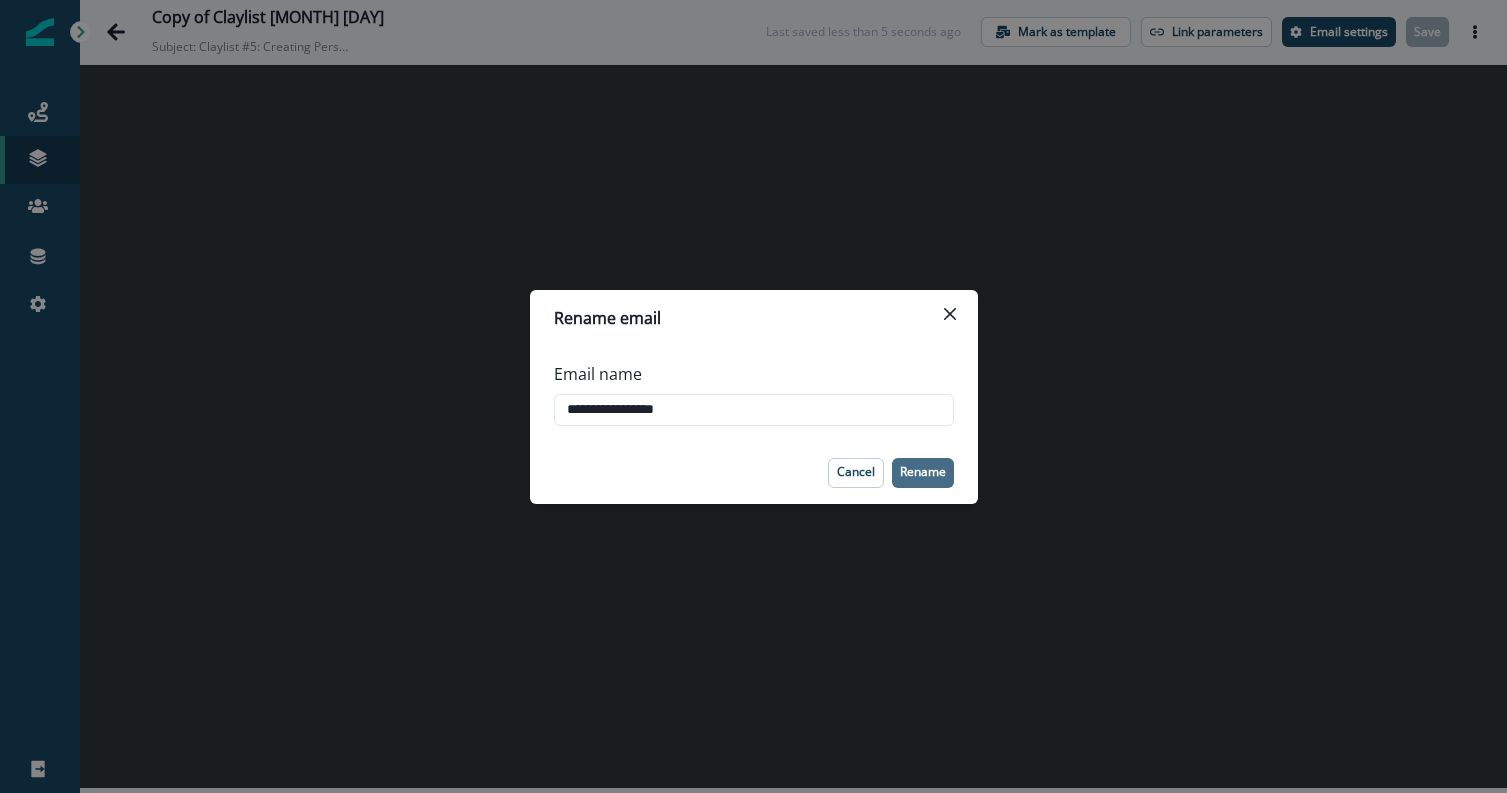 type on "**********" 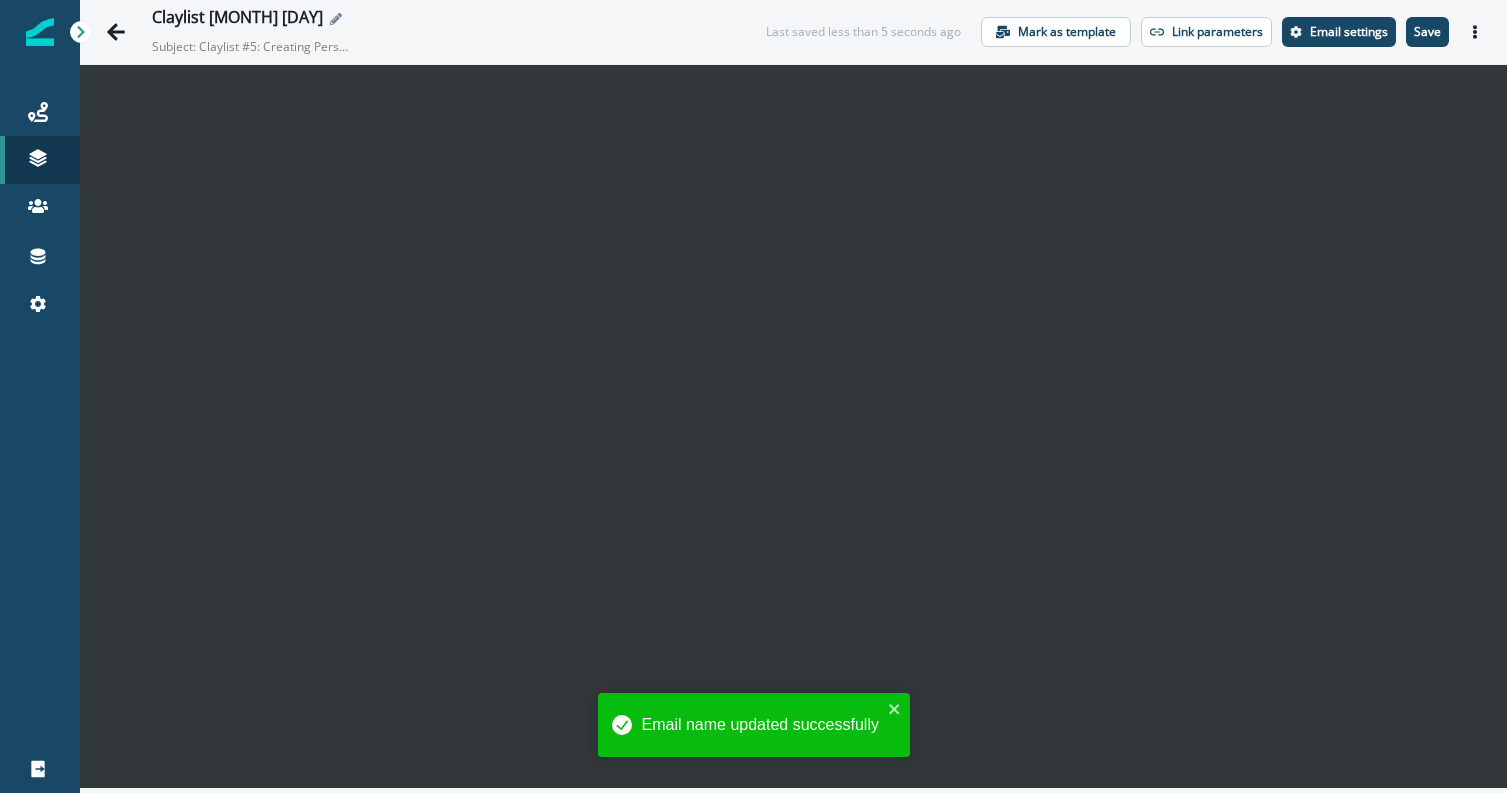 click at bounding box center [335, 19] 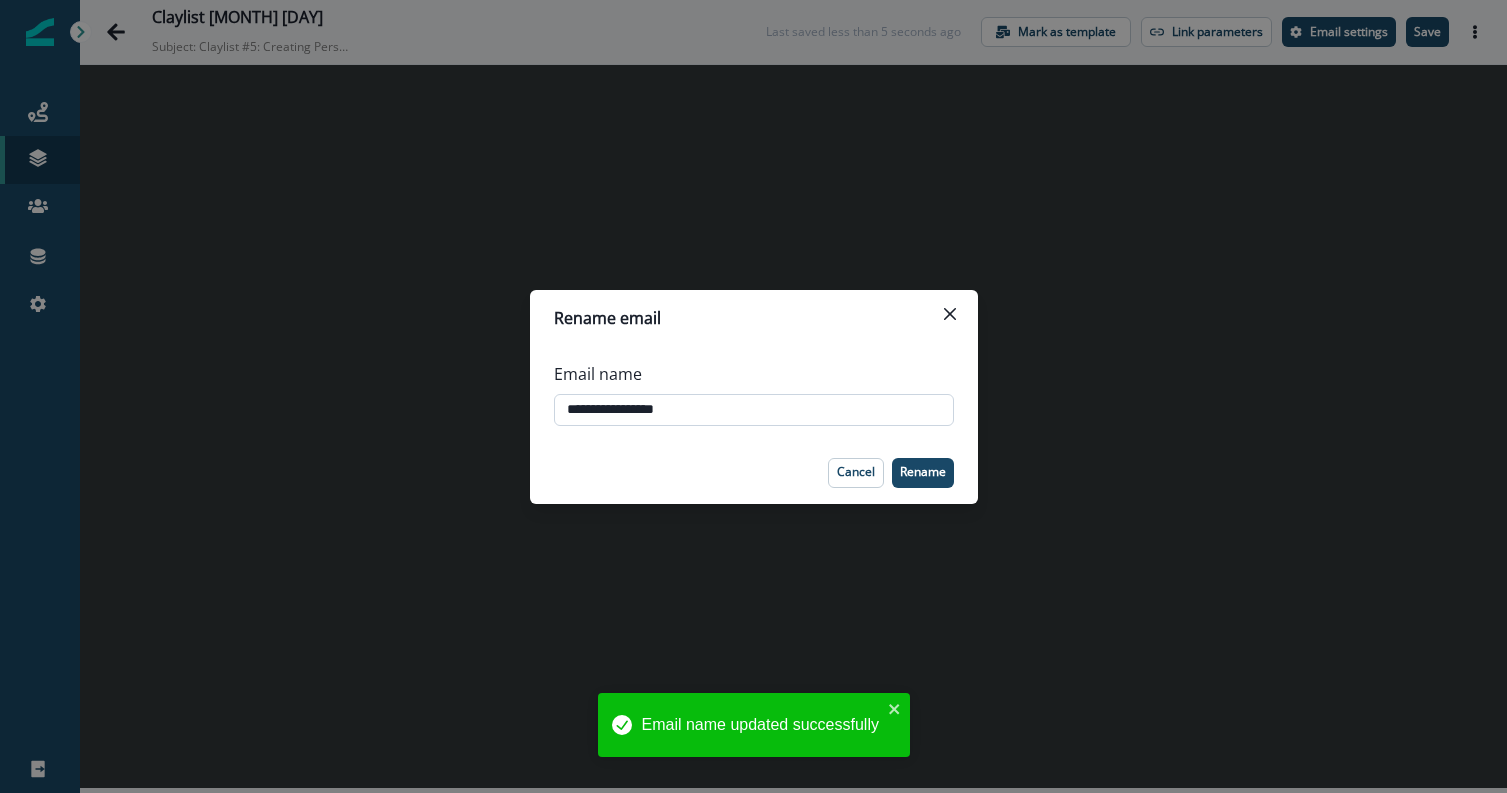 click on "**********" at bounding box center (754, 410) 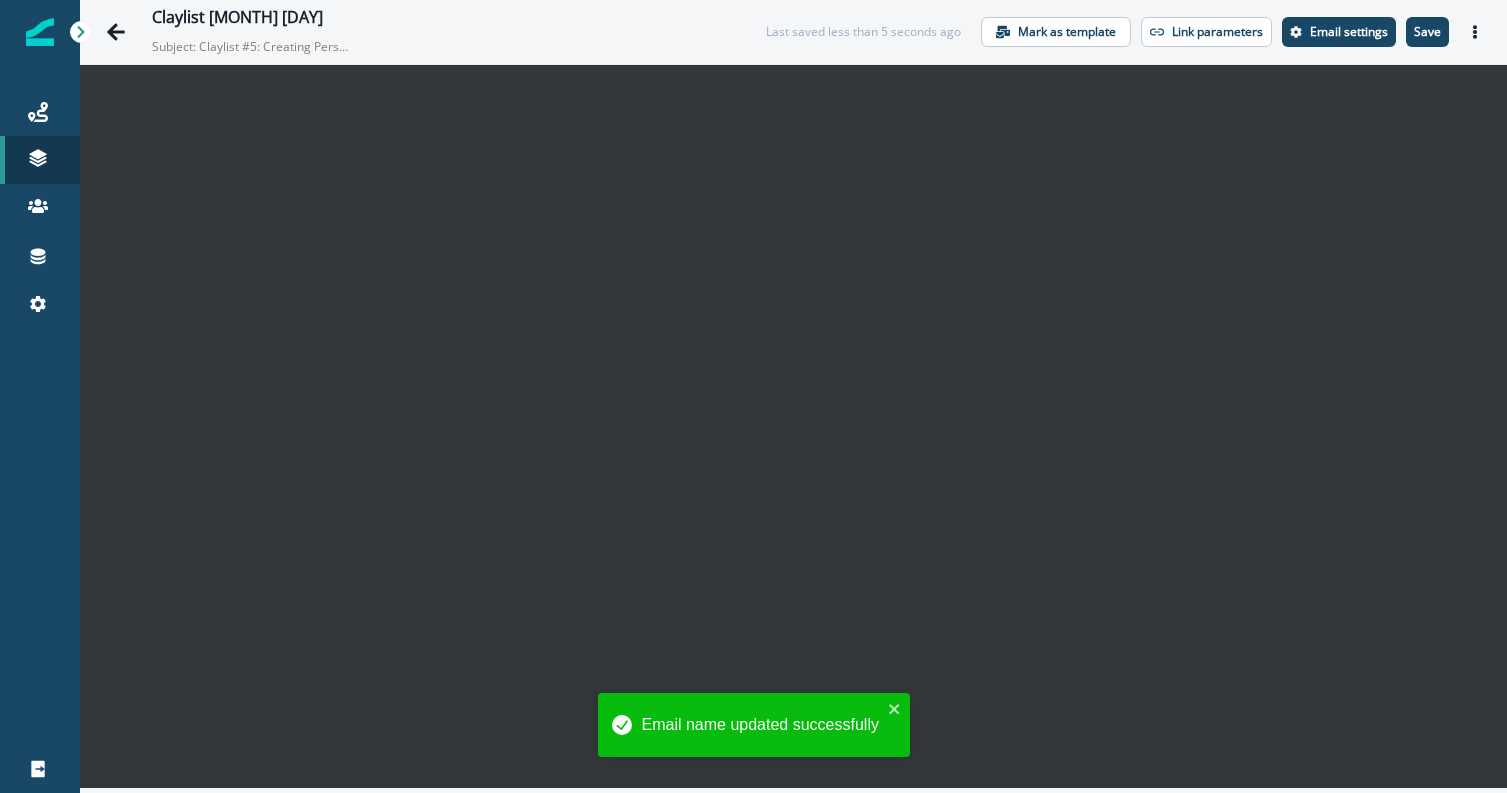type on "**********" 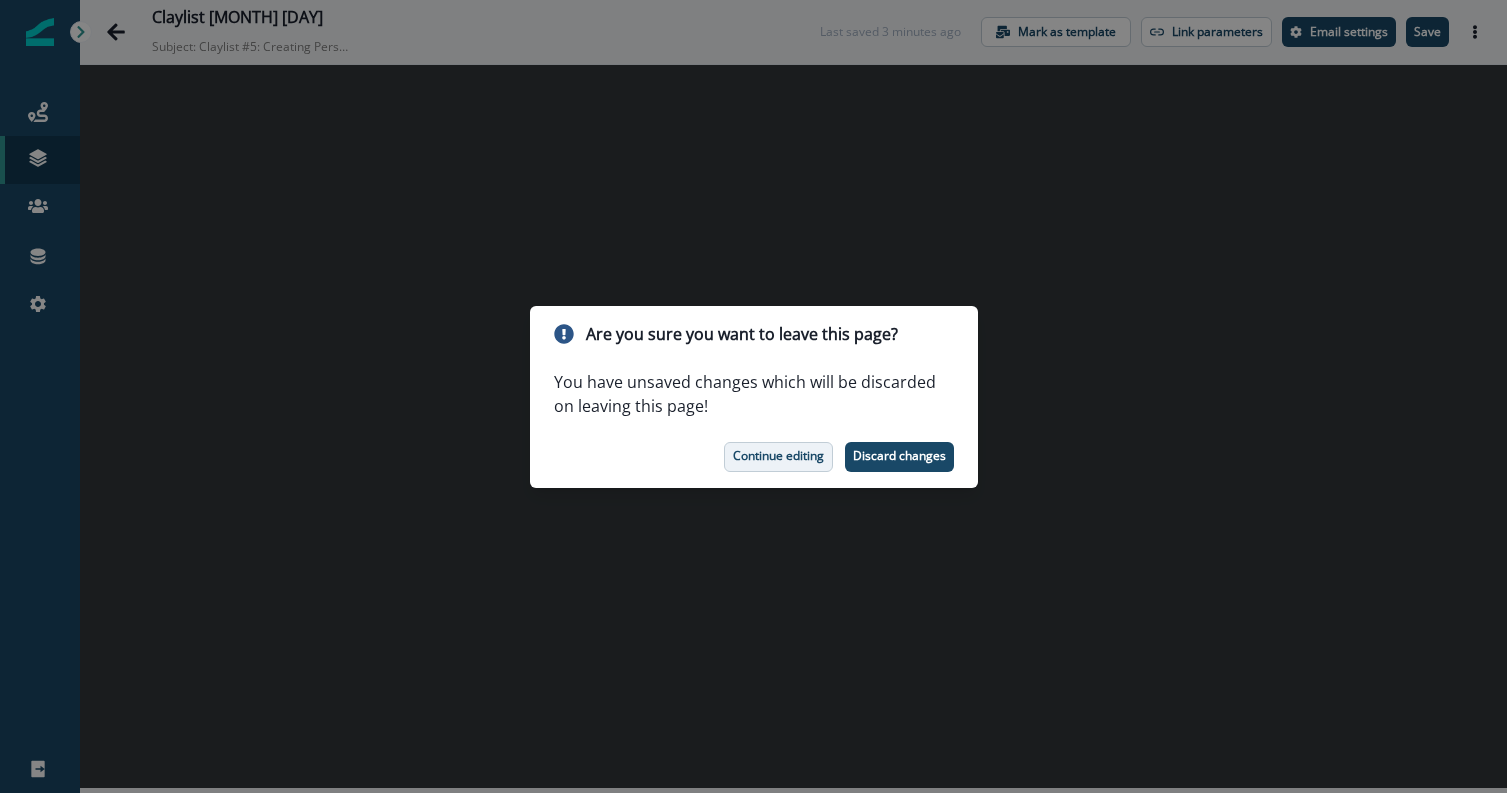 click on "Continue editing" at bounding box center (778, 456) 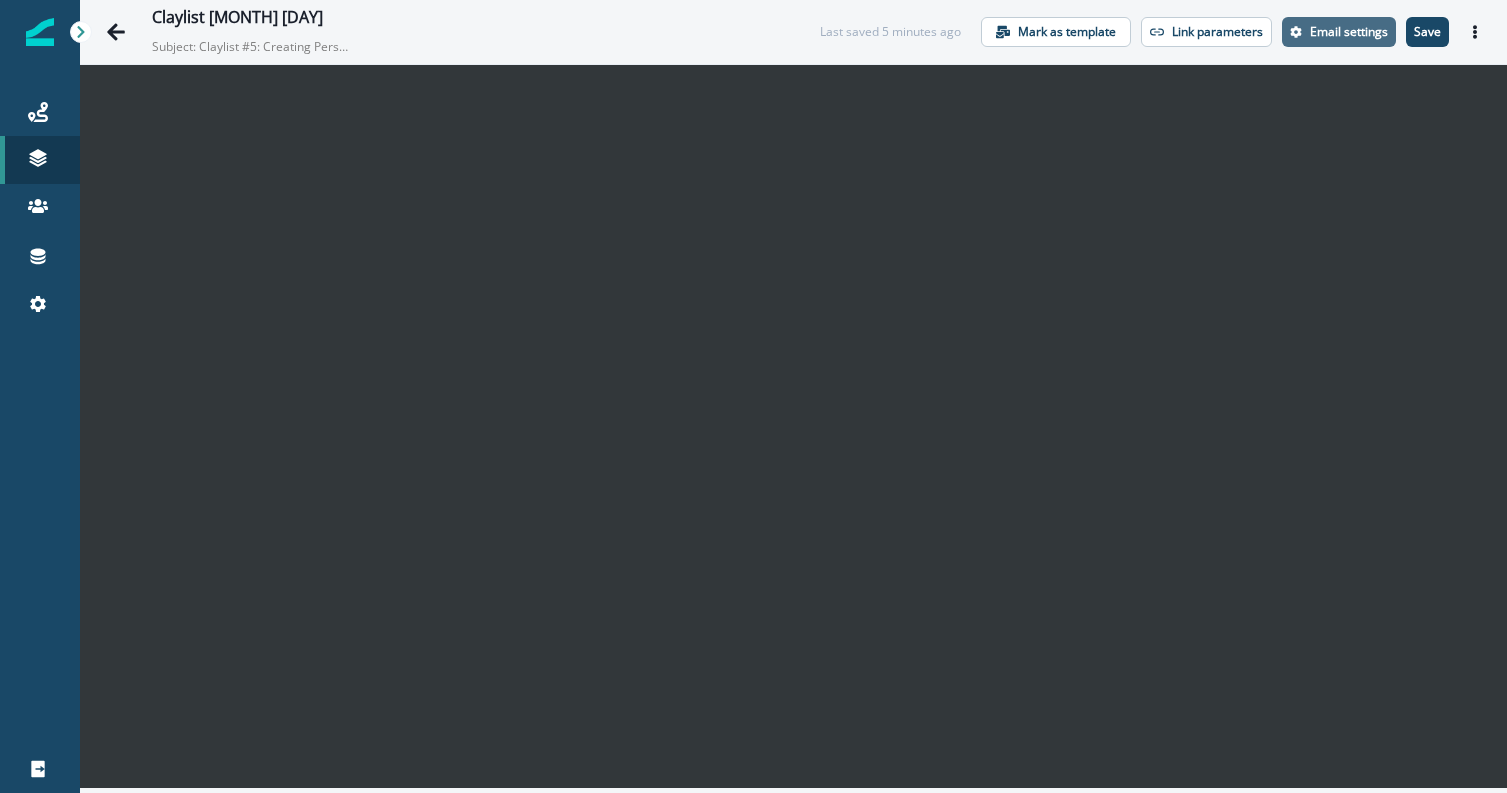 click on "Email settings" at bounding box center [1349, 32] 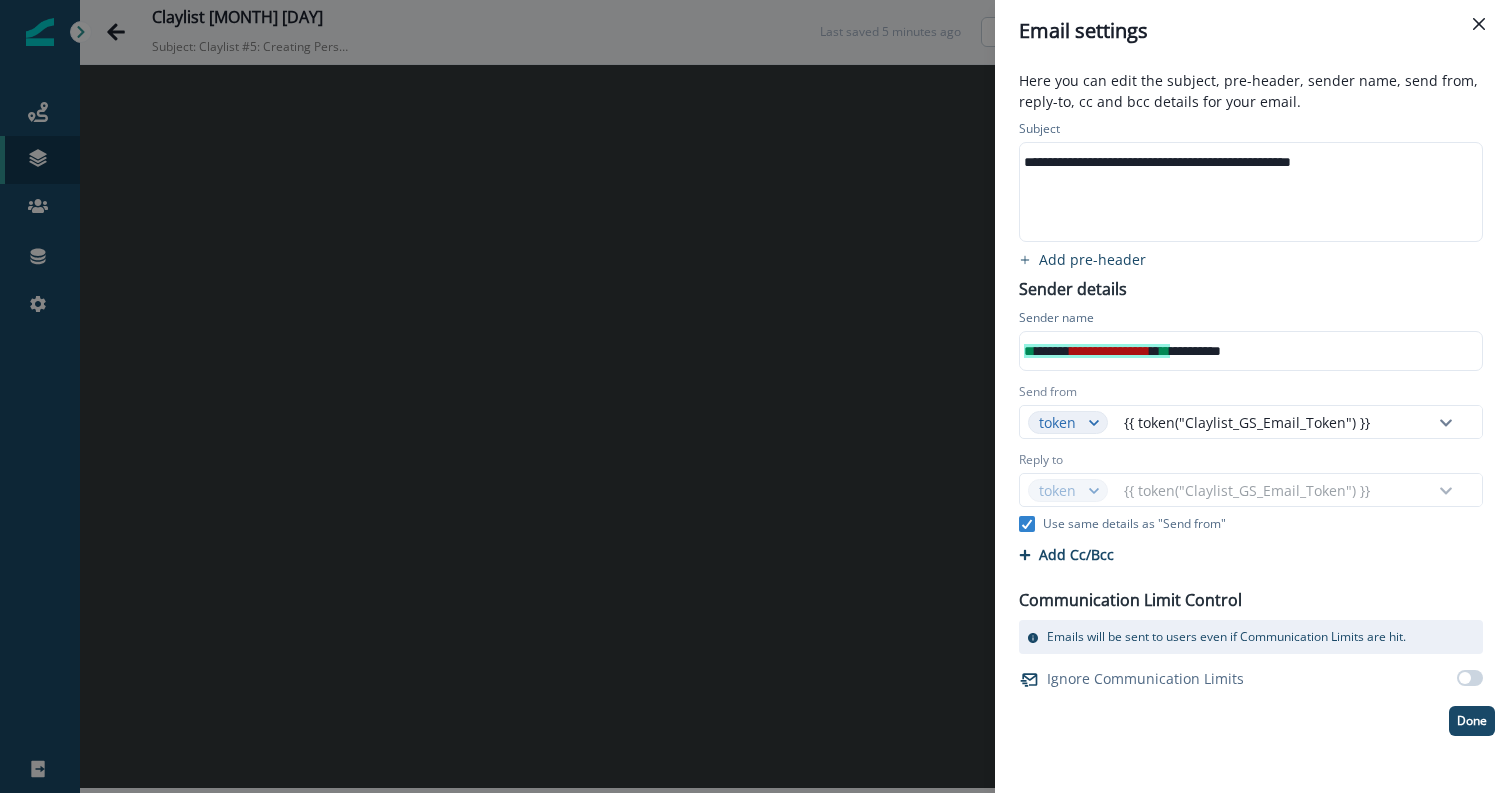 click on "**********" at bounding box center (1249, 162) 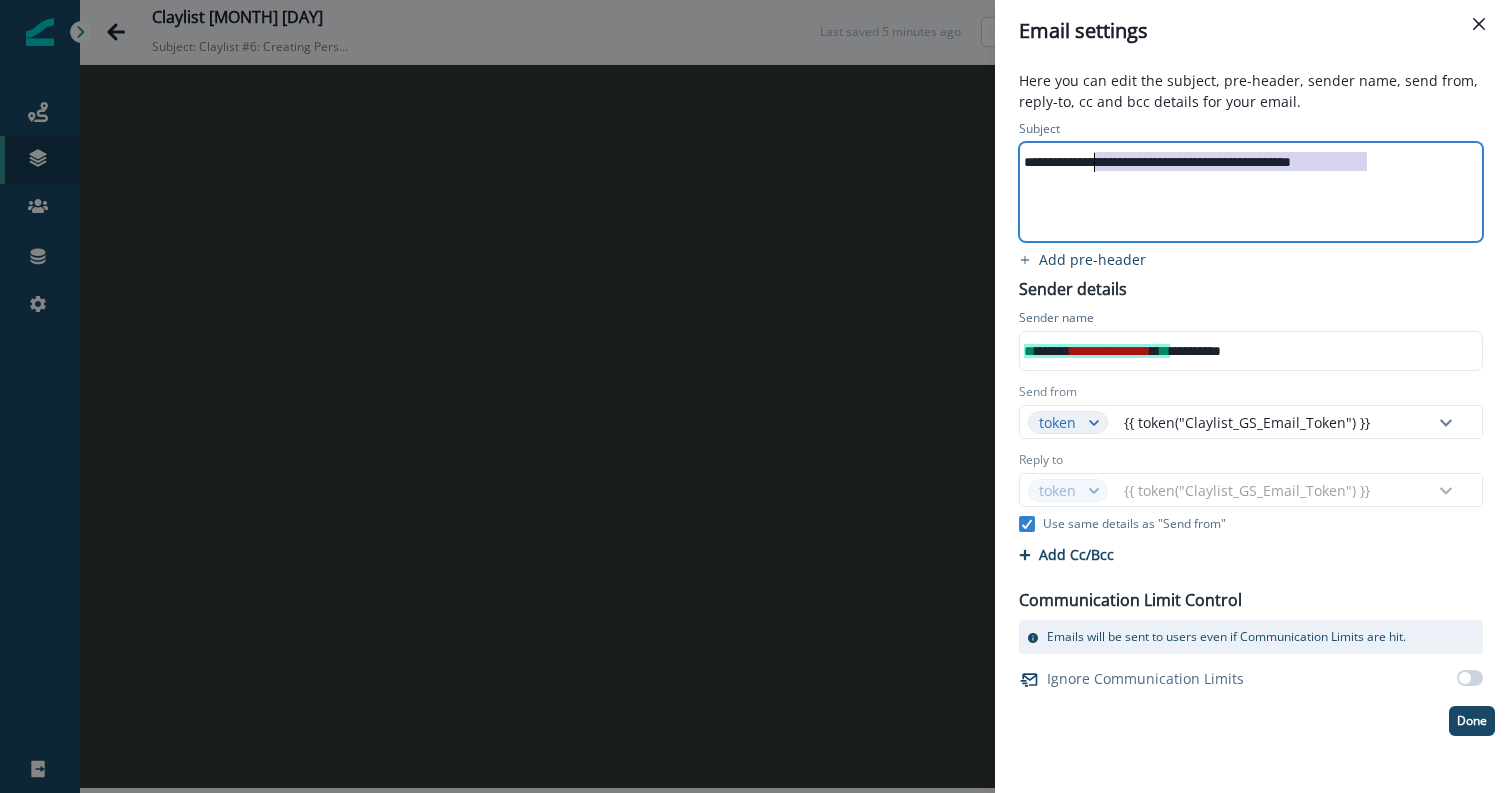drag, startPoint x: 1320, startPoint y: 166, endPoint x: 1099, endPoint y: 170, distance: 221.0362 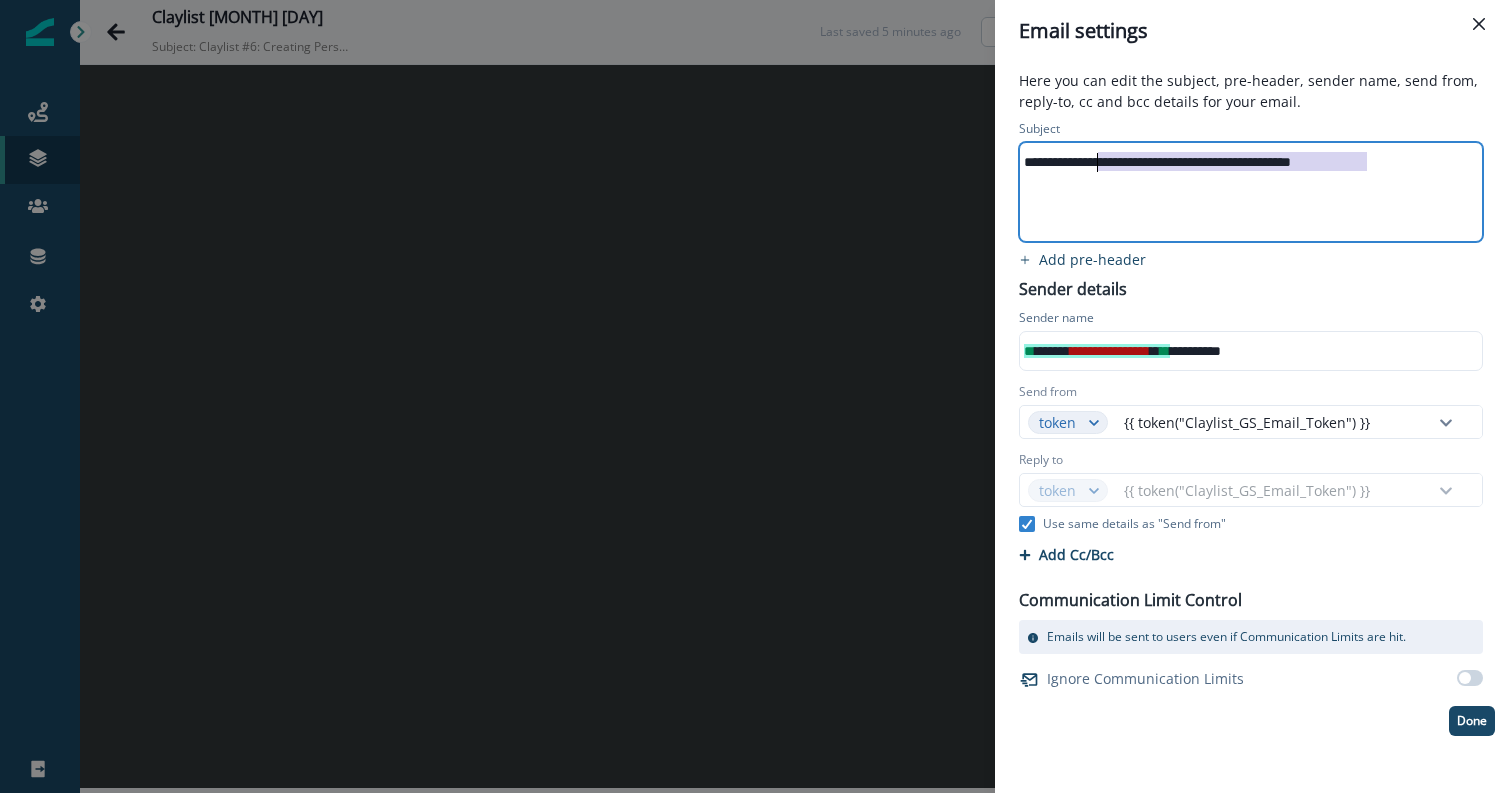 scroll, scrollTop: 0, scrollLeft: 33, axis: horizontal 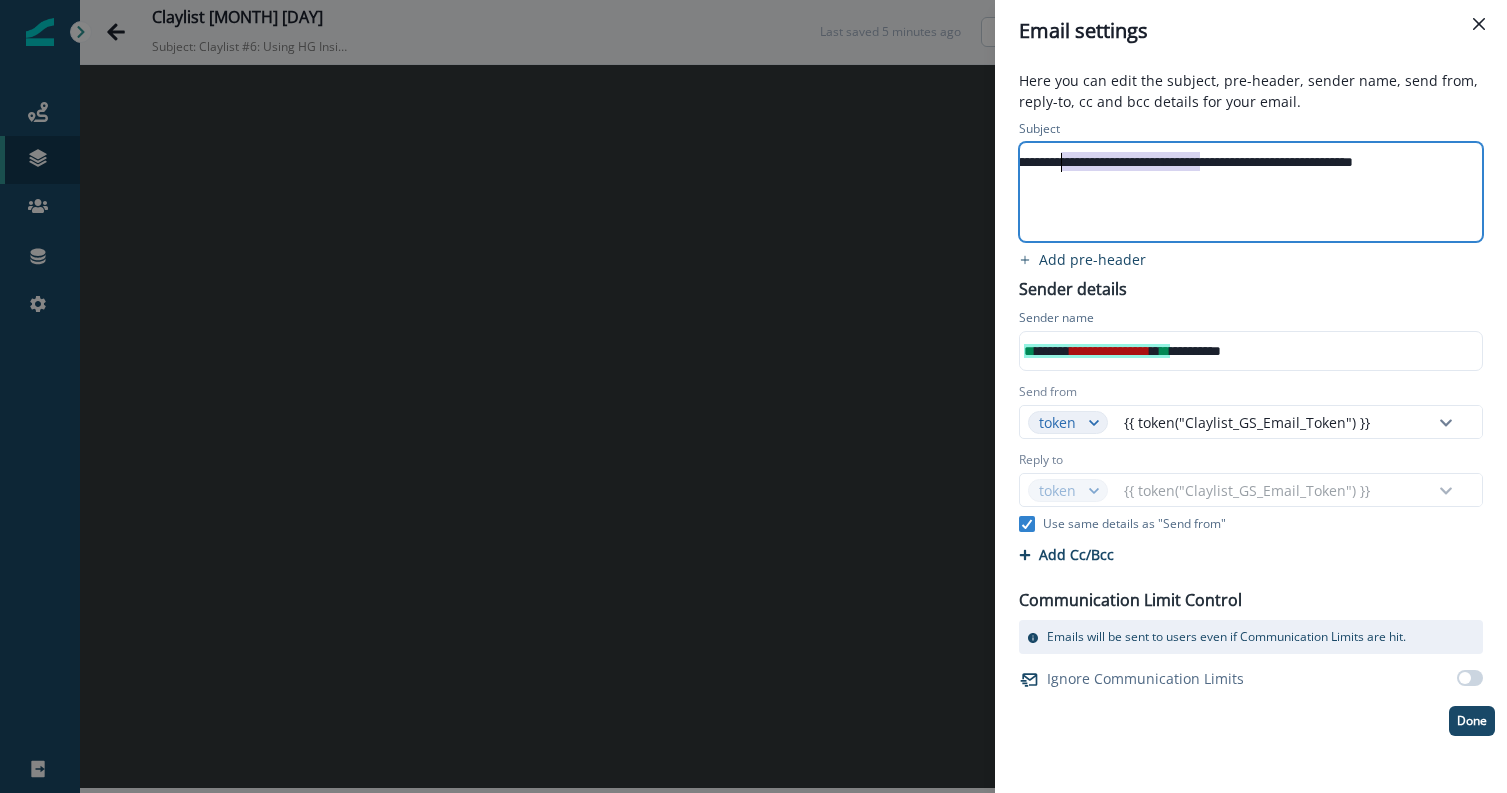 drag, startPoint x: 1200, startPoint y: 166, endPoint x: 1063, endPoint y: 166, distance: 137 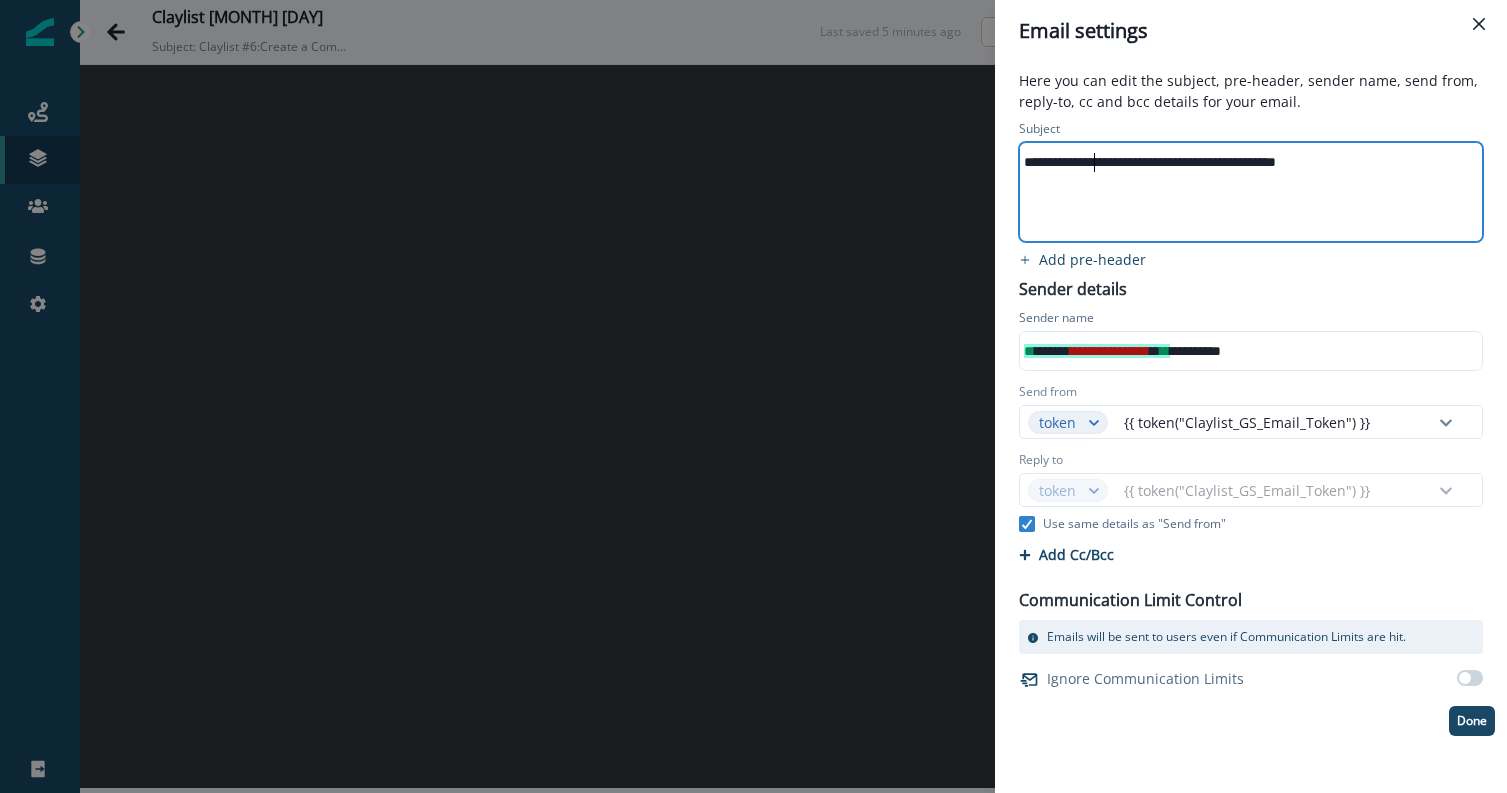 scroll, scrollTop: 0, scrollLeft: 0, axis: both 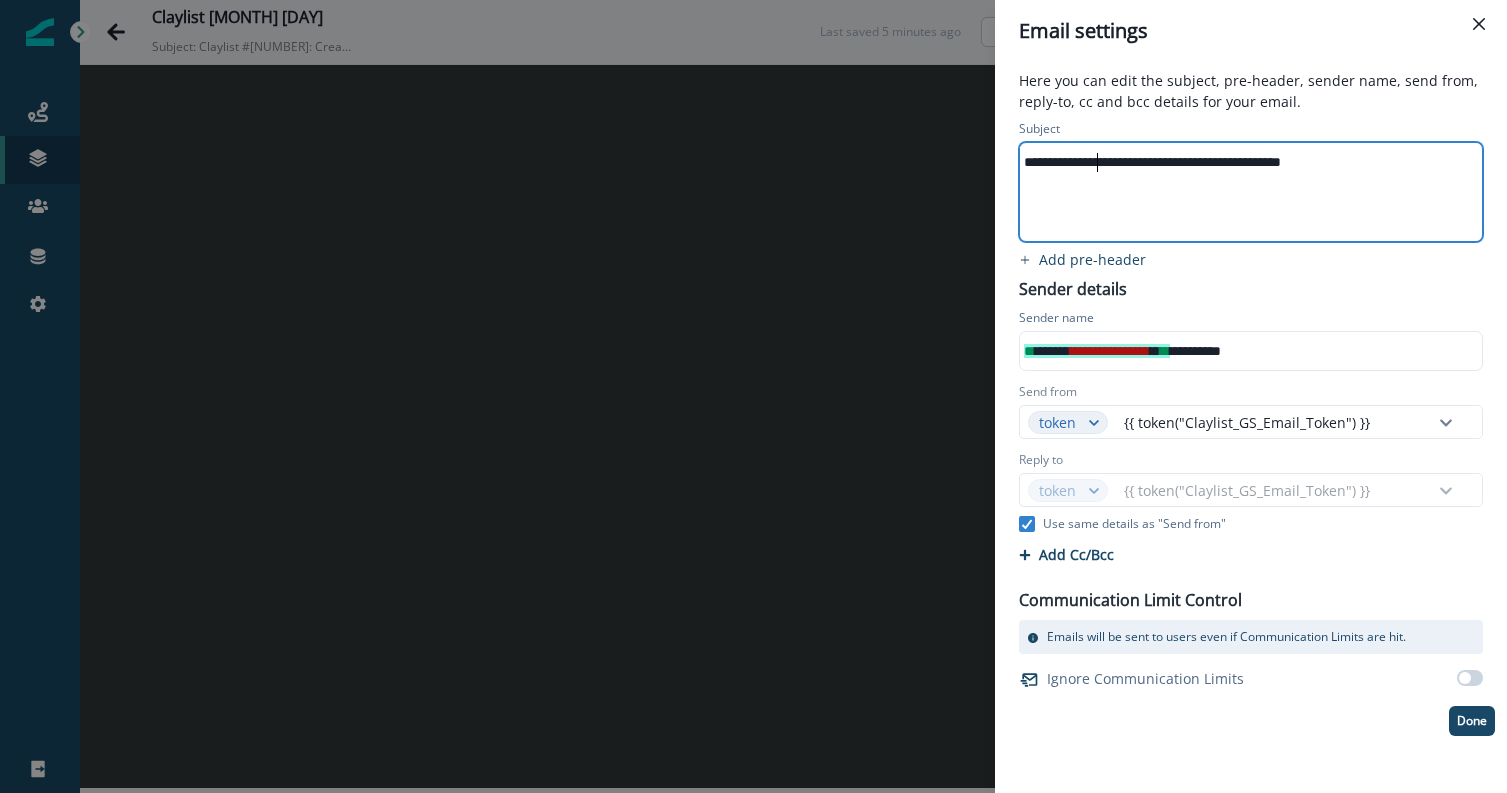 click on "**********" at bounding box center (1249, 162) 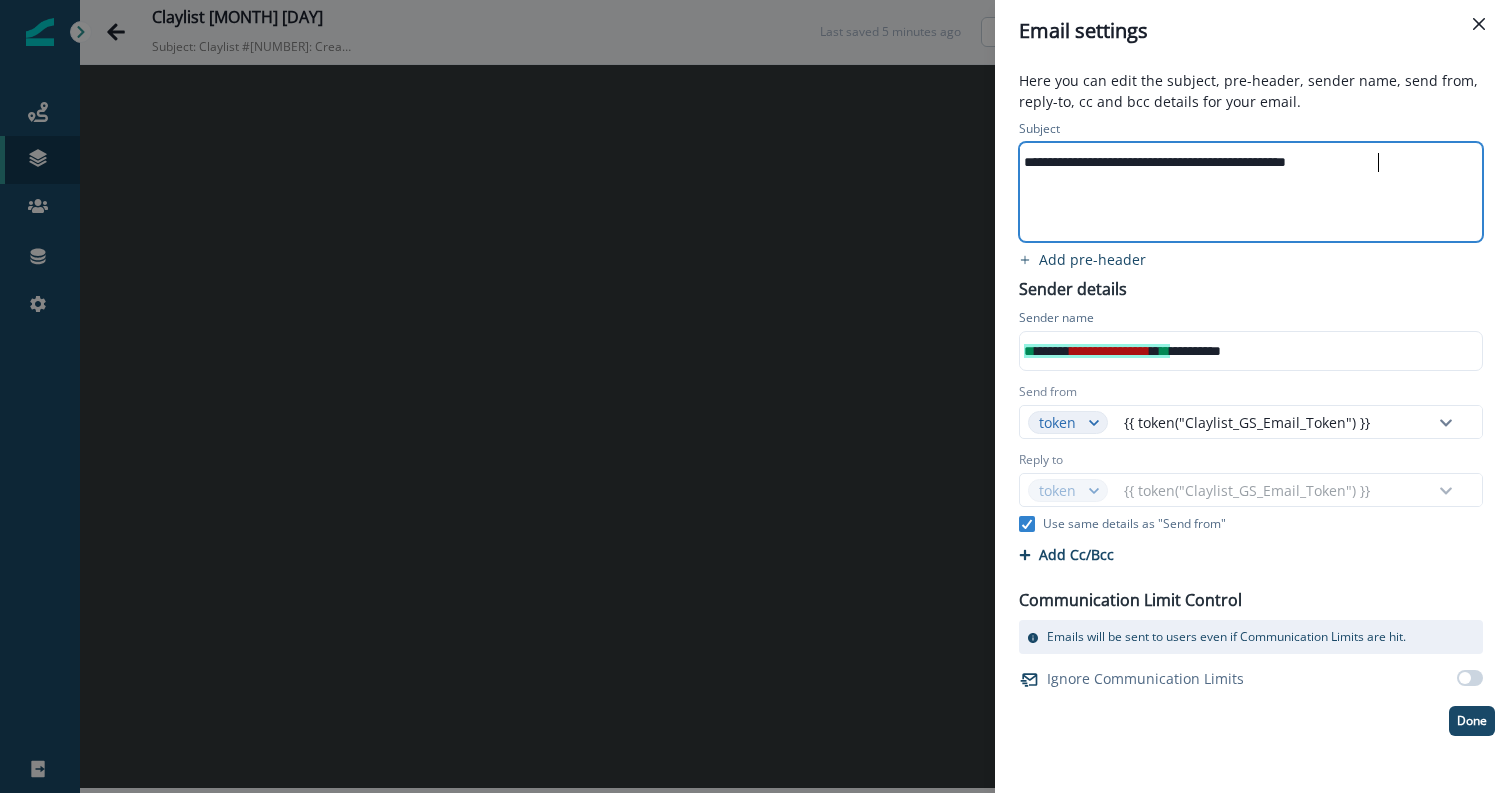 click on "**********" at bounding box center [1249, 162] 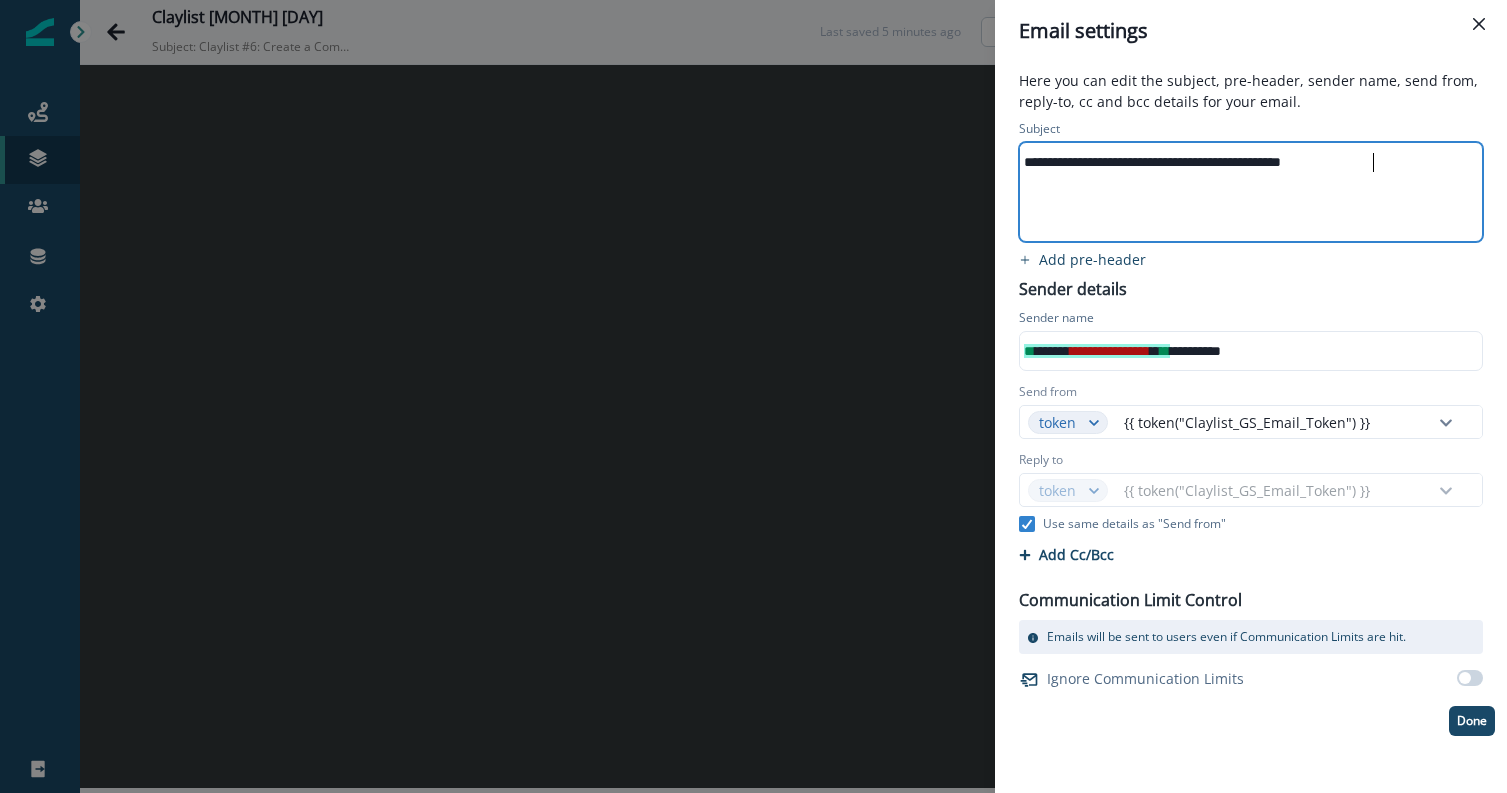 click on "**********" at bounding box center [1249, 192] 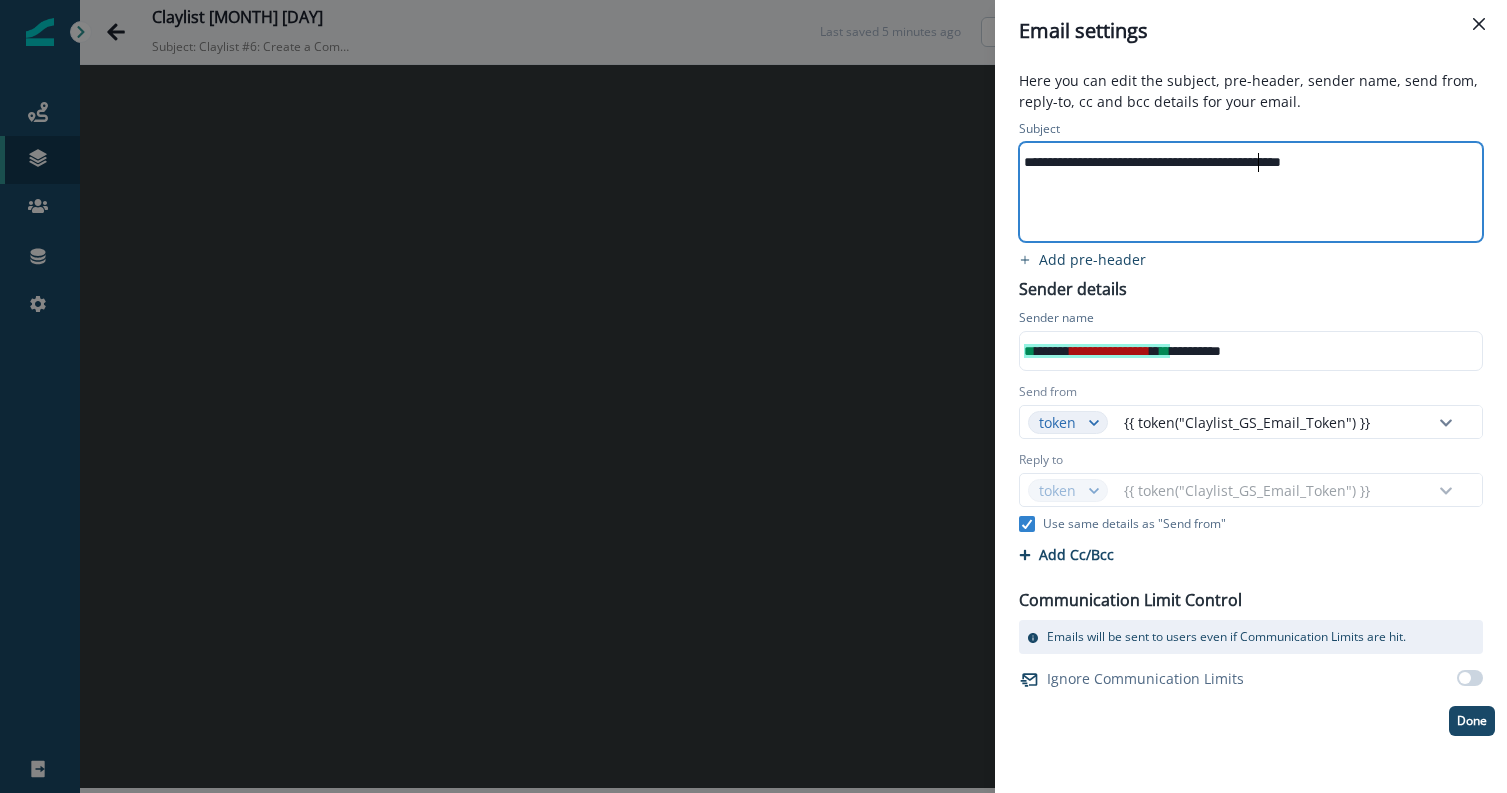 click on "**********" at bounding box center [1249, 162] 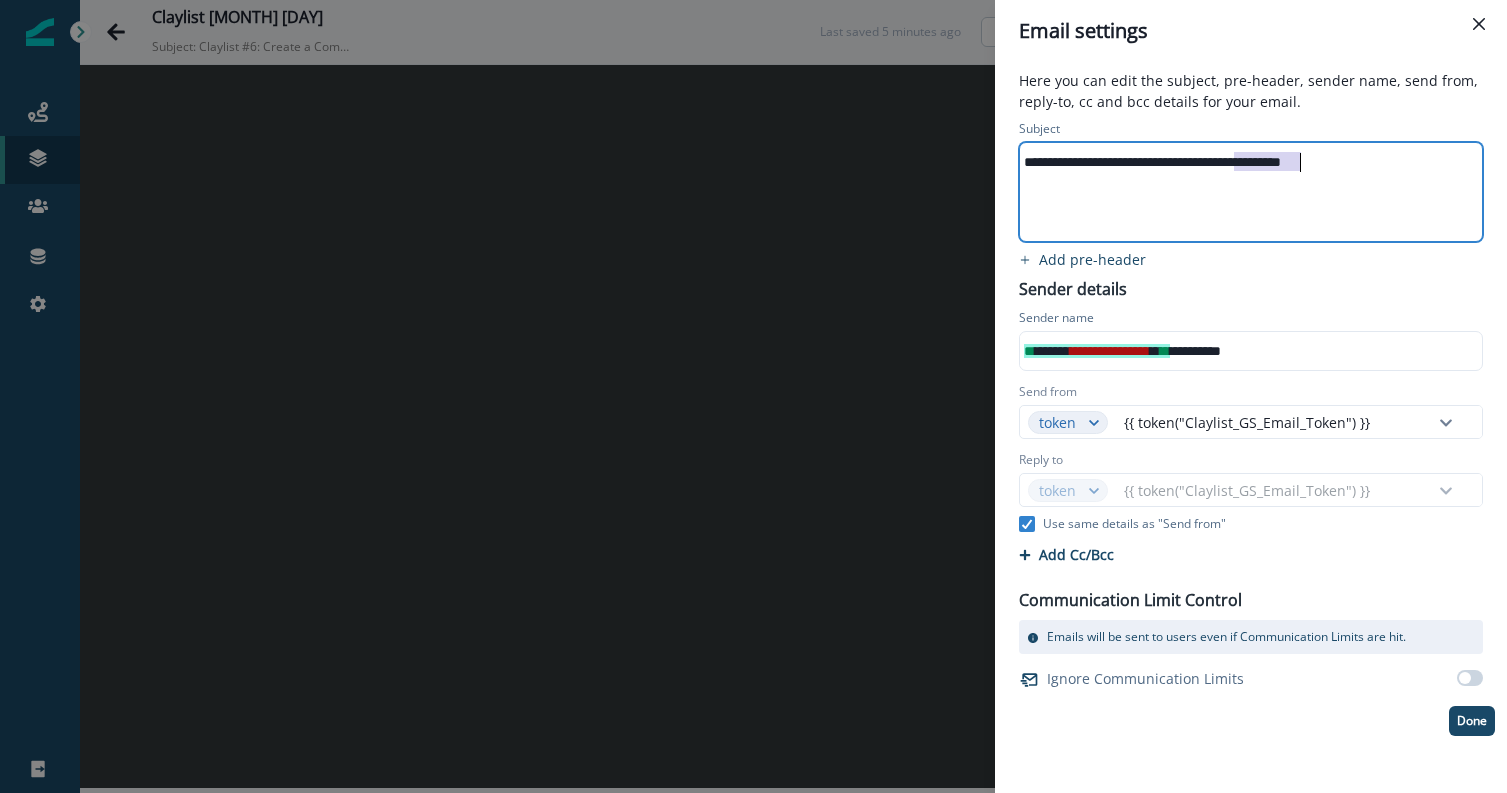 click on "**********" at bounding box center [1249, 162] 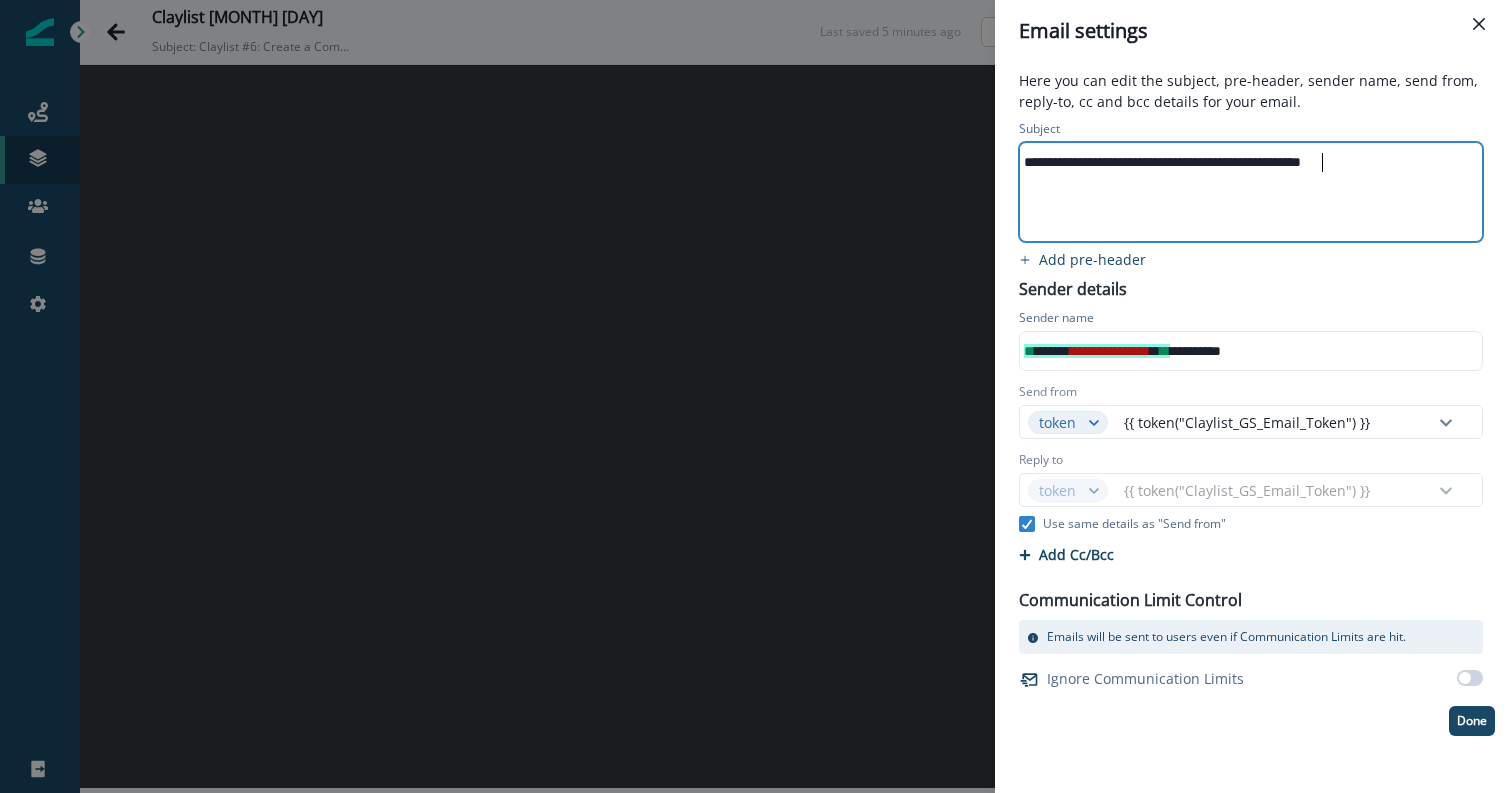 click on "**********" at bounding box center [1249, 192] 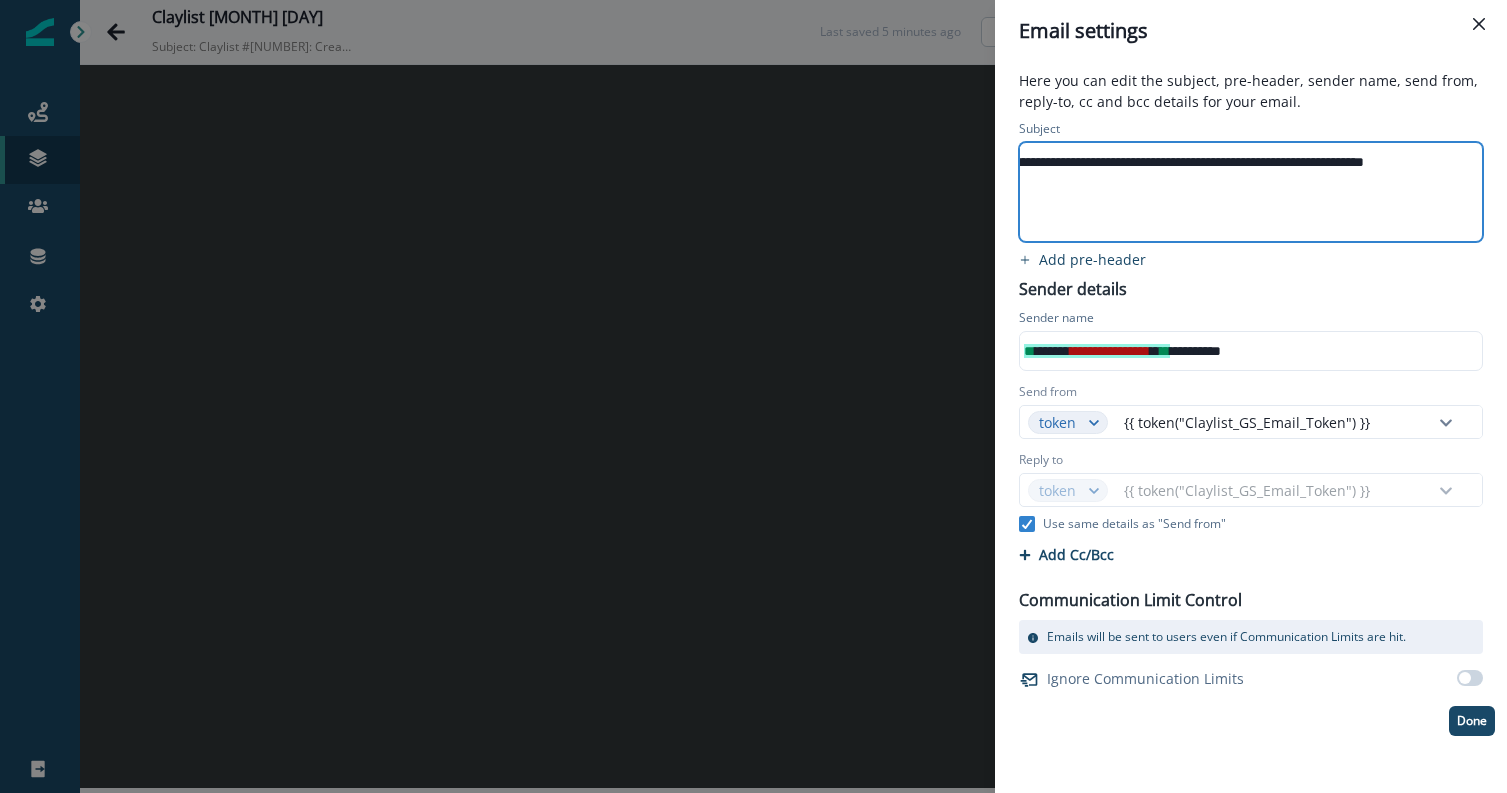 scroll, scrollTop: 0, scrollLeft: 24, axis: horizontal 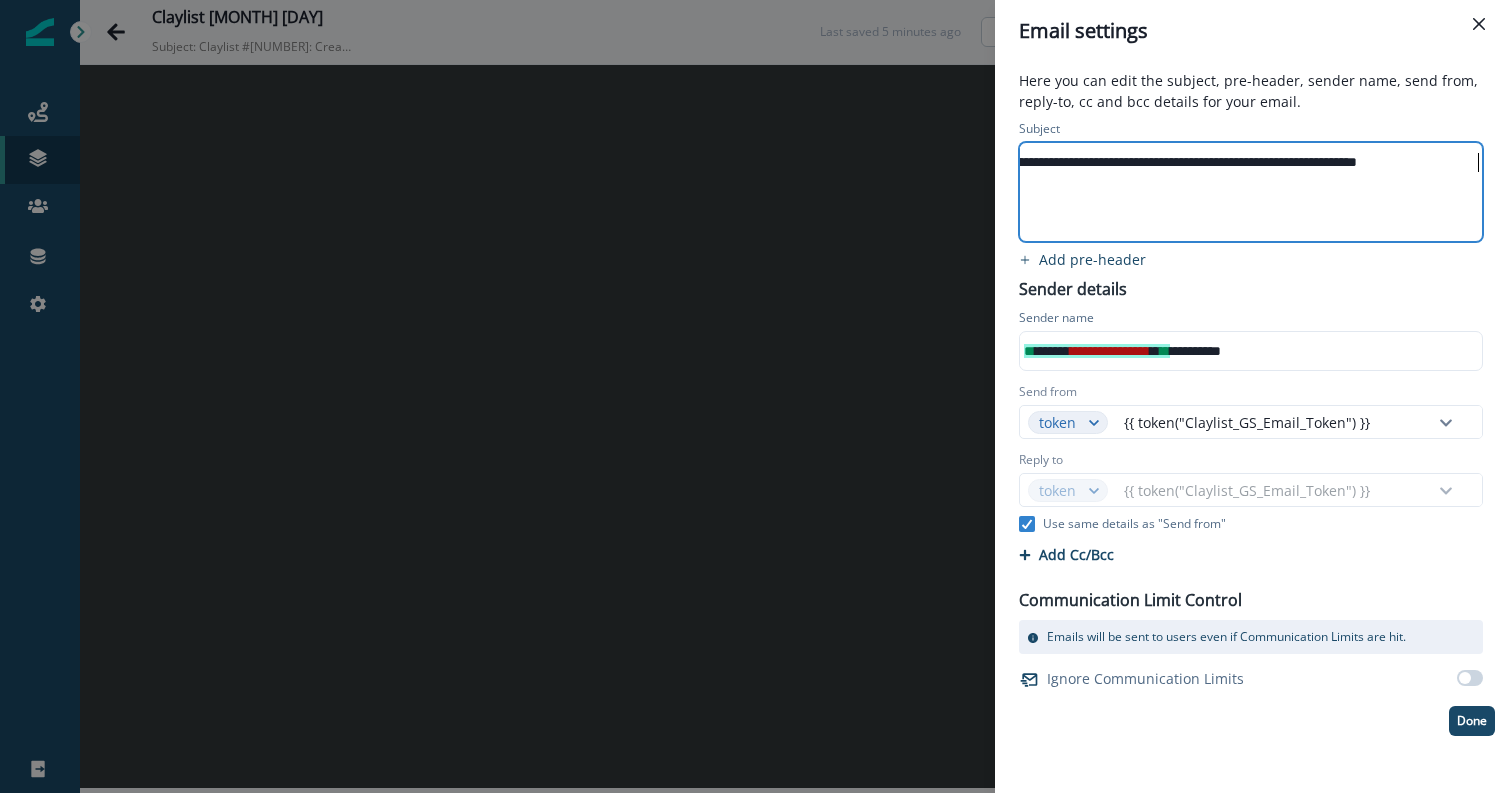 click on "**********" at bounding box center (1238, 192) 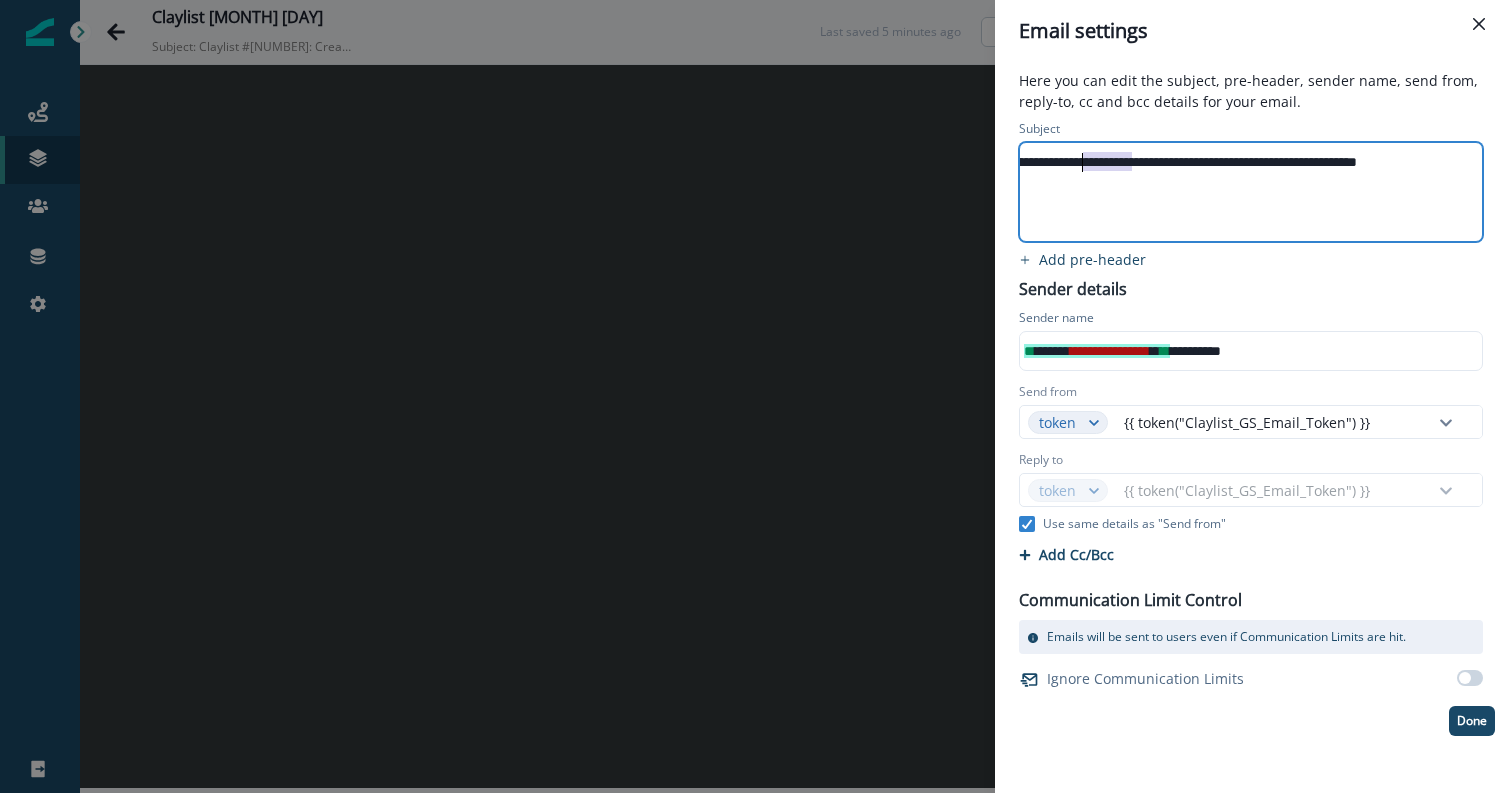 drag, startPoint x: 1135, startPoint y: 165, endPoint x: 1068, endPoint y: 161, distance: 67.11929 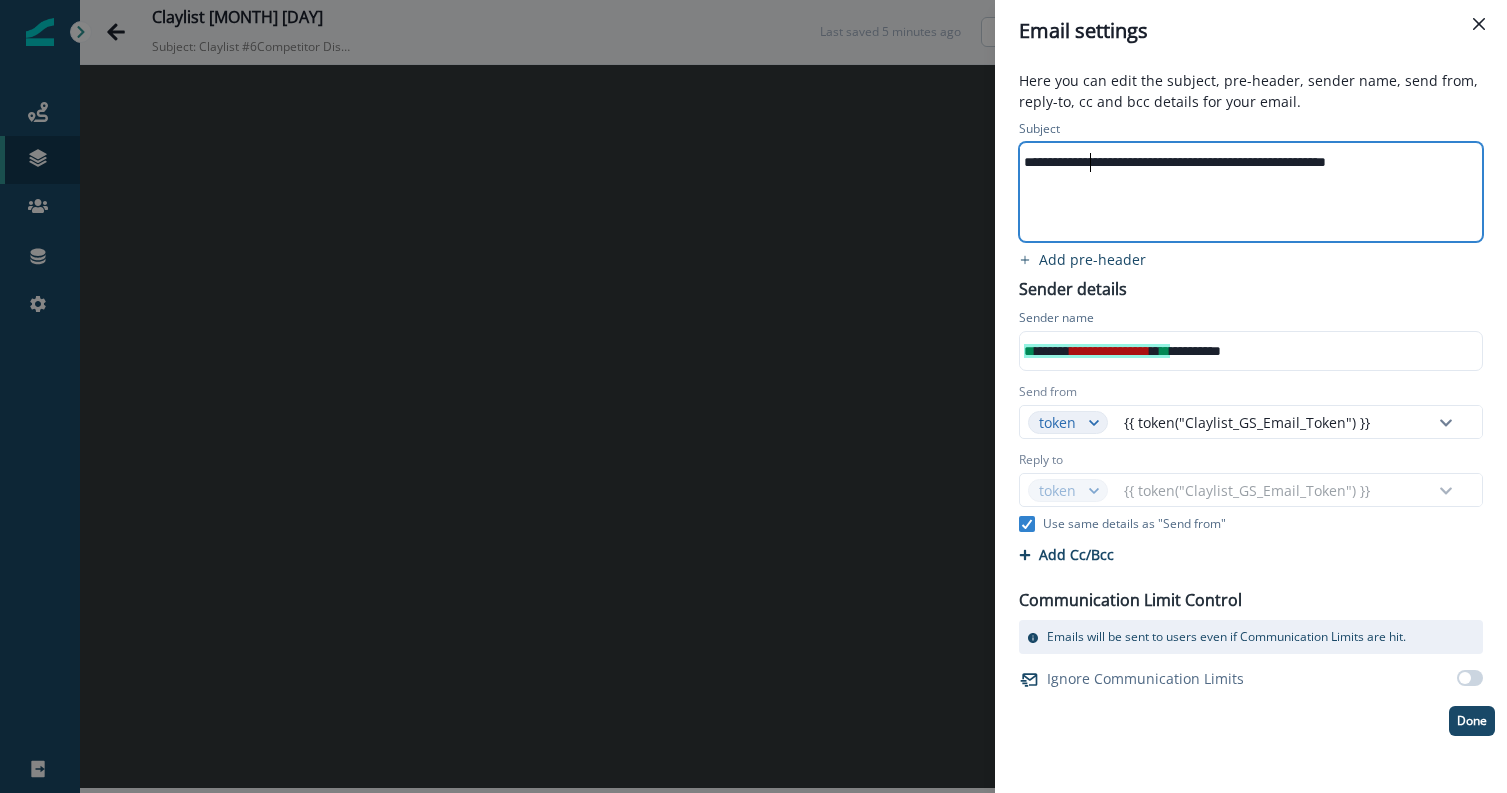 scroll, scrollTop: 0, scrollLeft: 0, axis: both 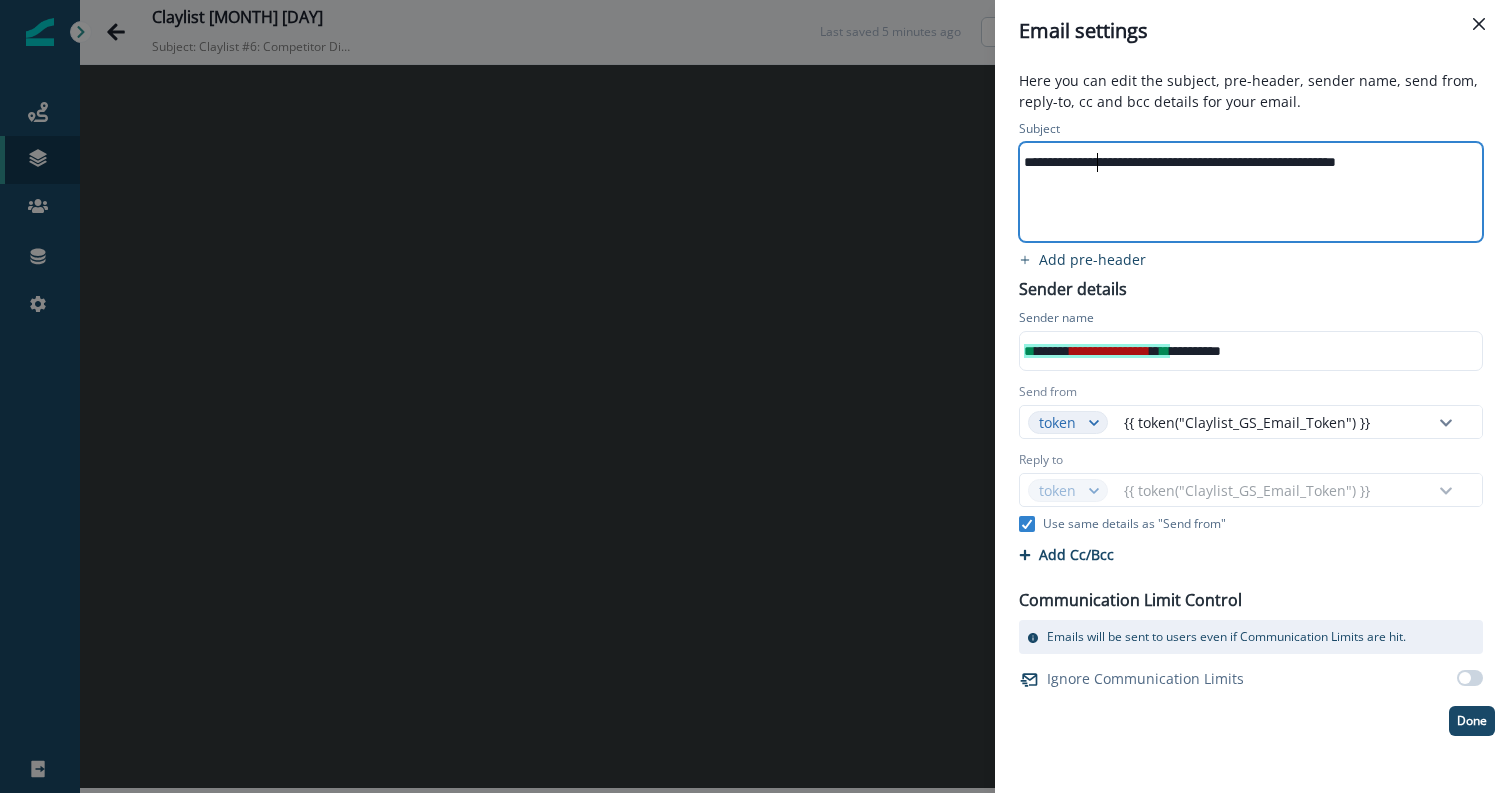 click on "**********" at bounding box center [1249, 162] 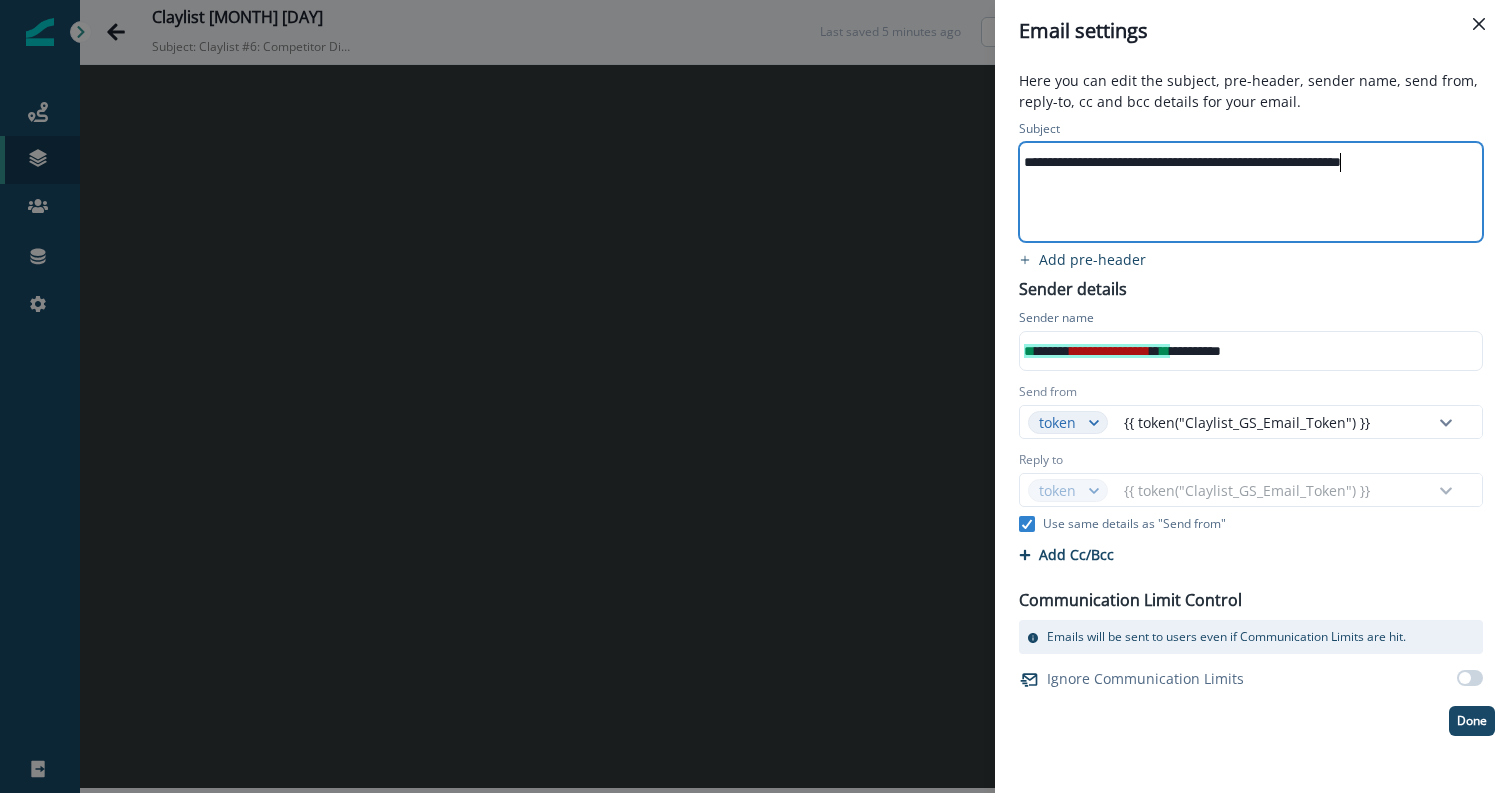 click on "**********" at bounding box center (1251, 426) 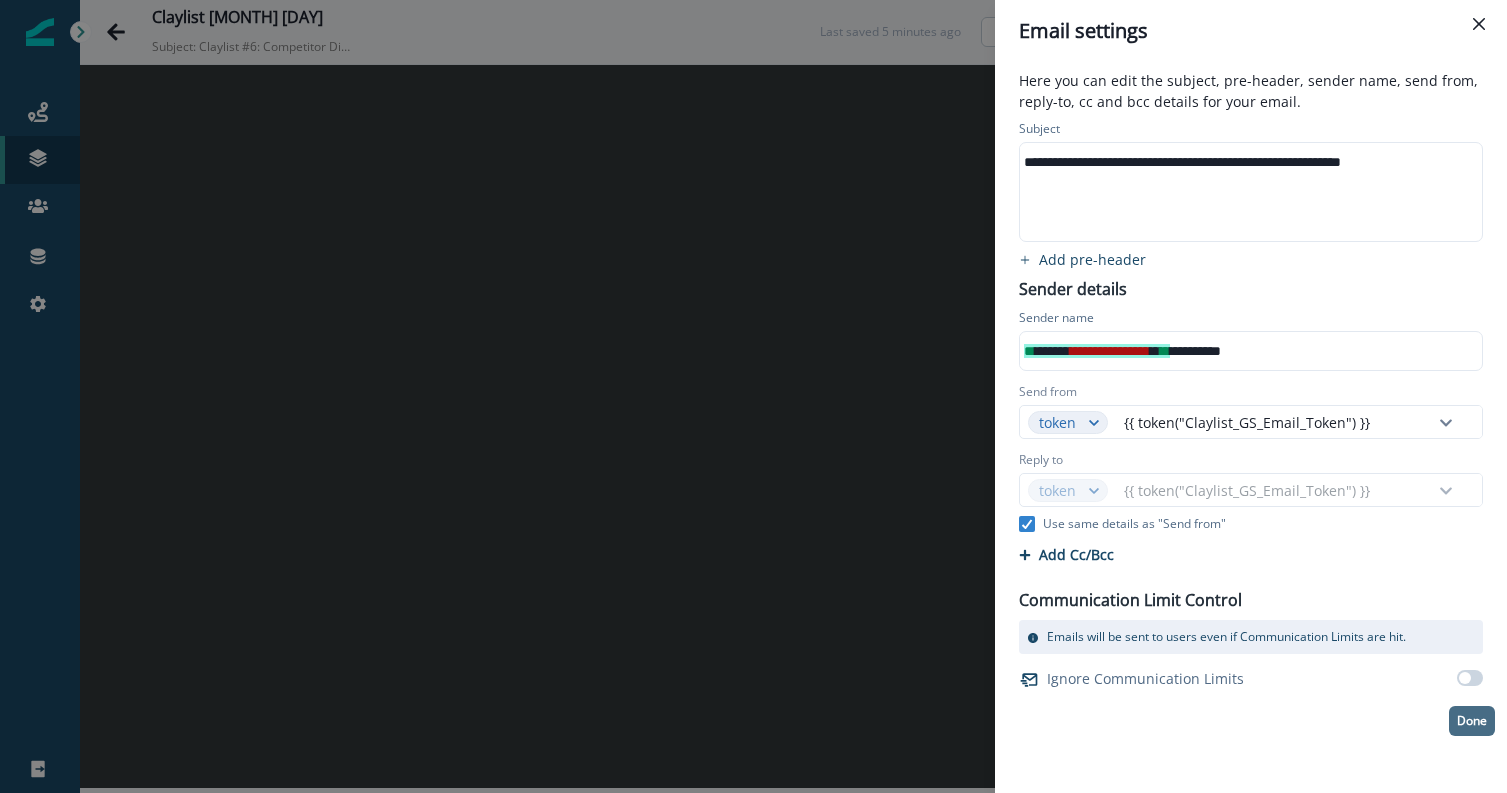 click on "Done" at bounding box center (1472, 721) 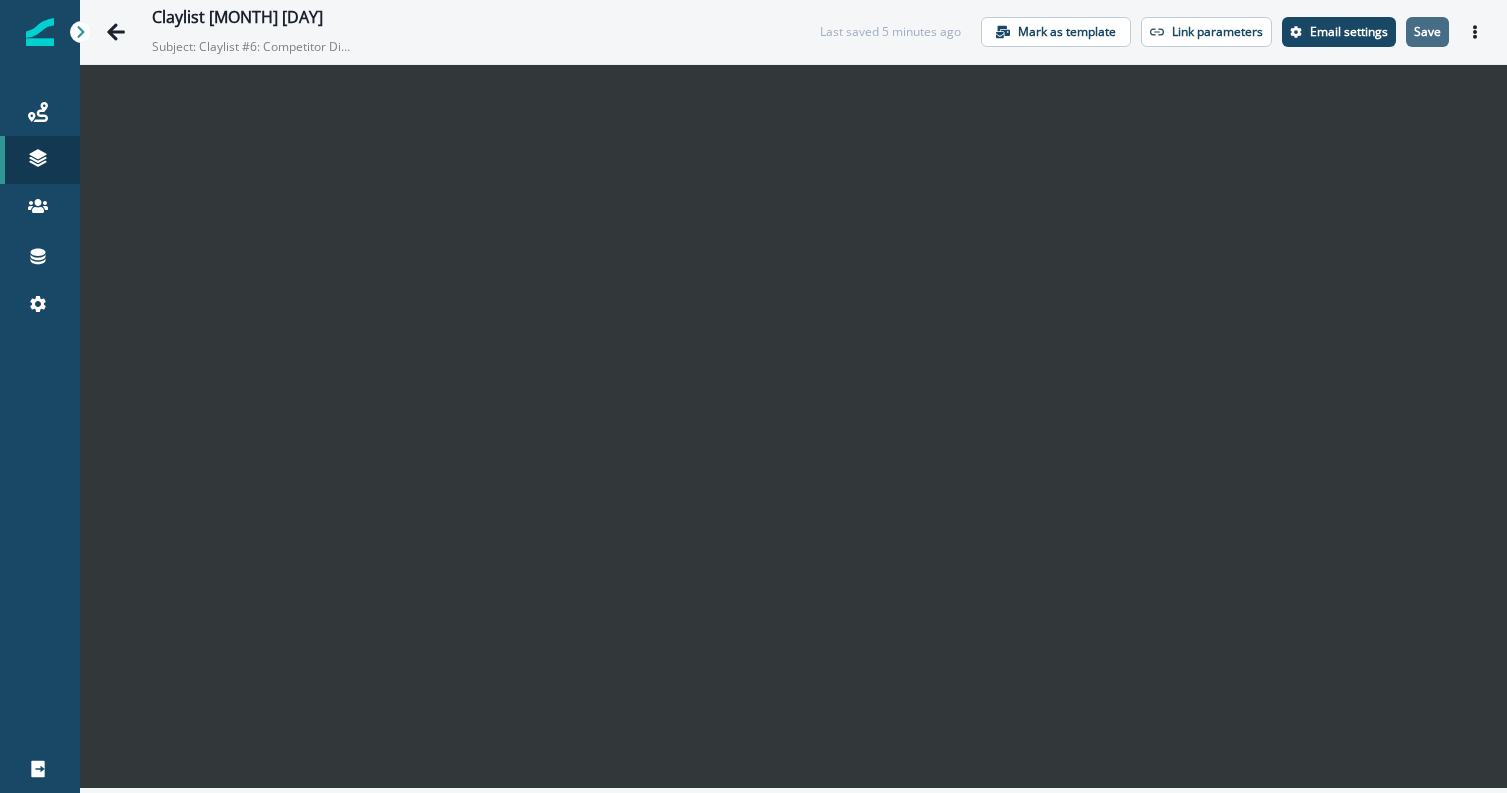 click on "Save" at bounding box center [1427, 32] 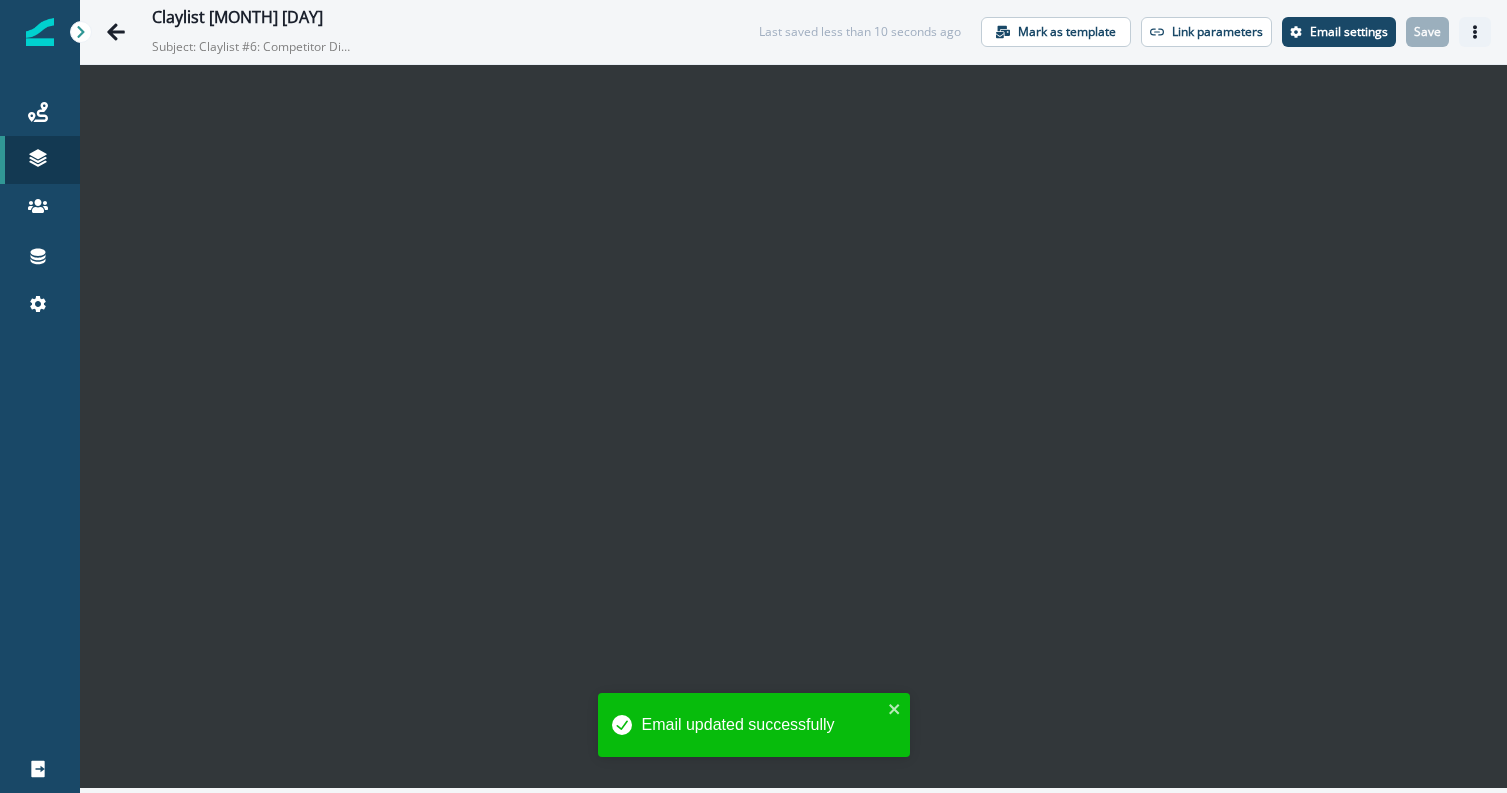 click at bounding box center (1475, 32) 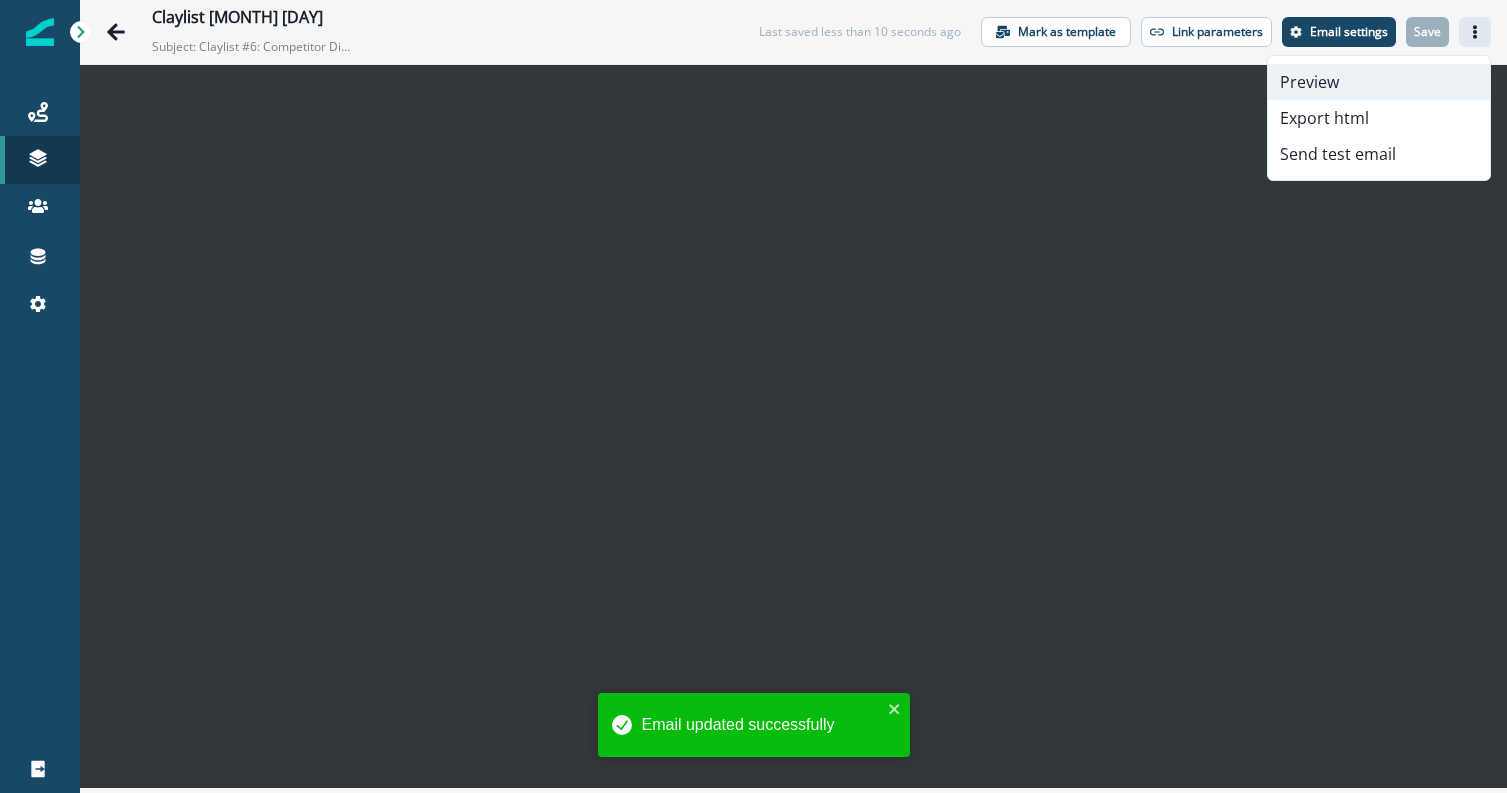 click on "Preview" at bounding box center (1379, 82) 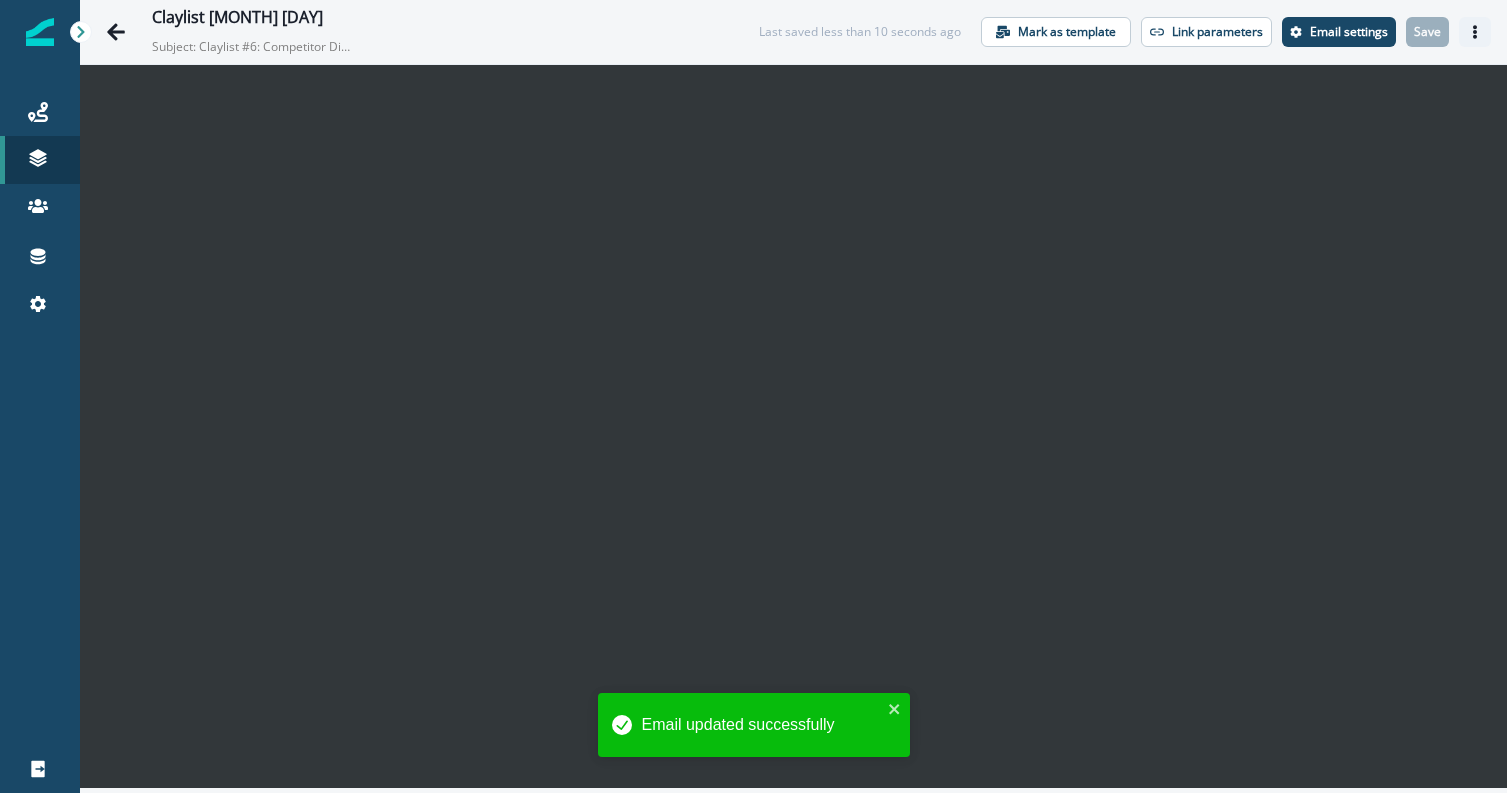 click at bounding box center (1475, 32) 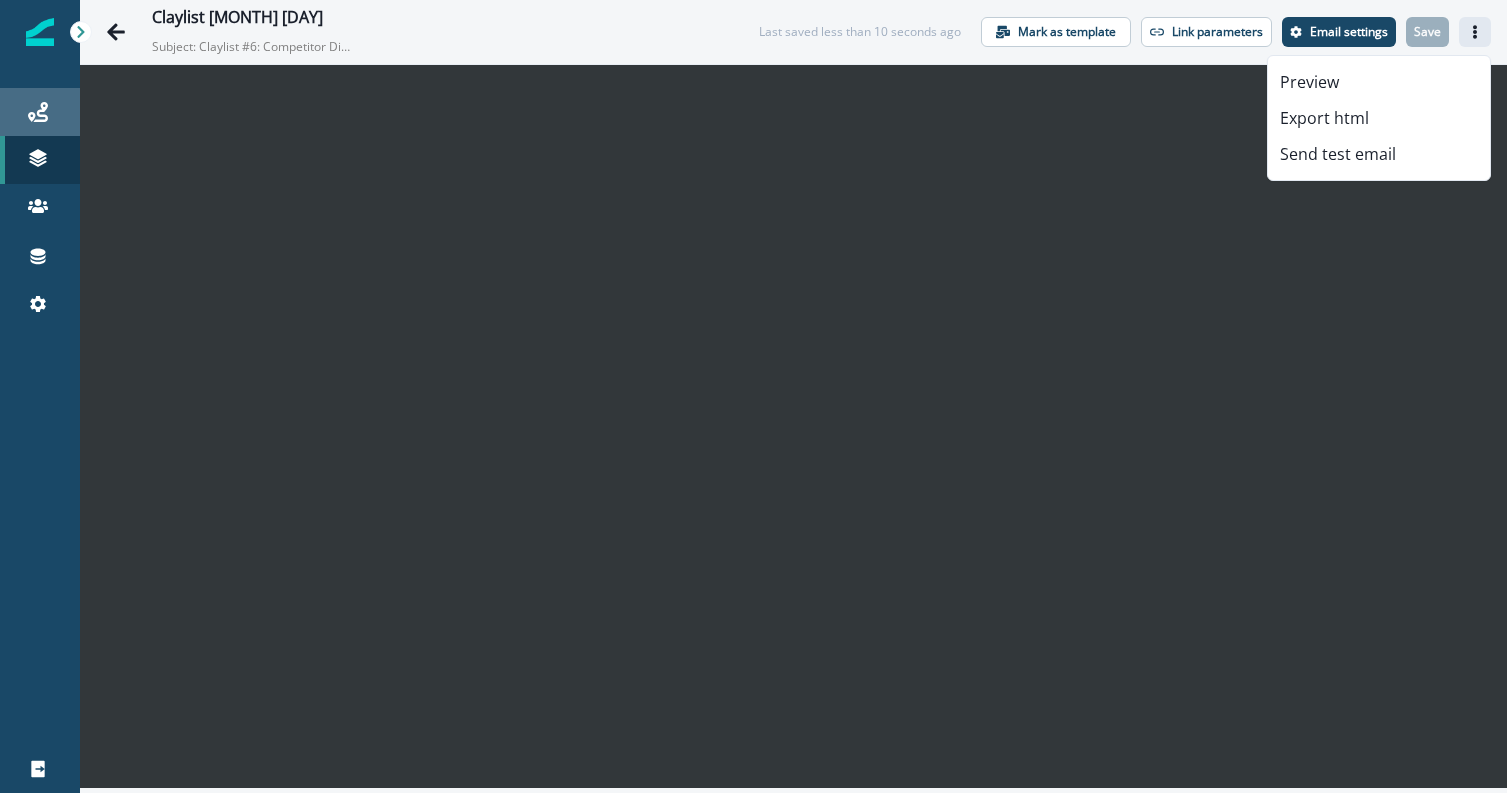 click on "Journeys" at bounding box center [40, 112] 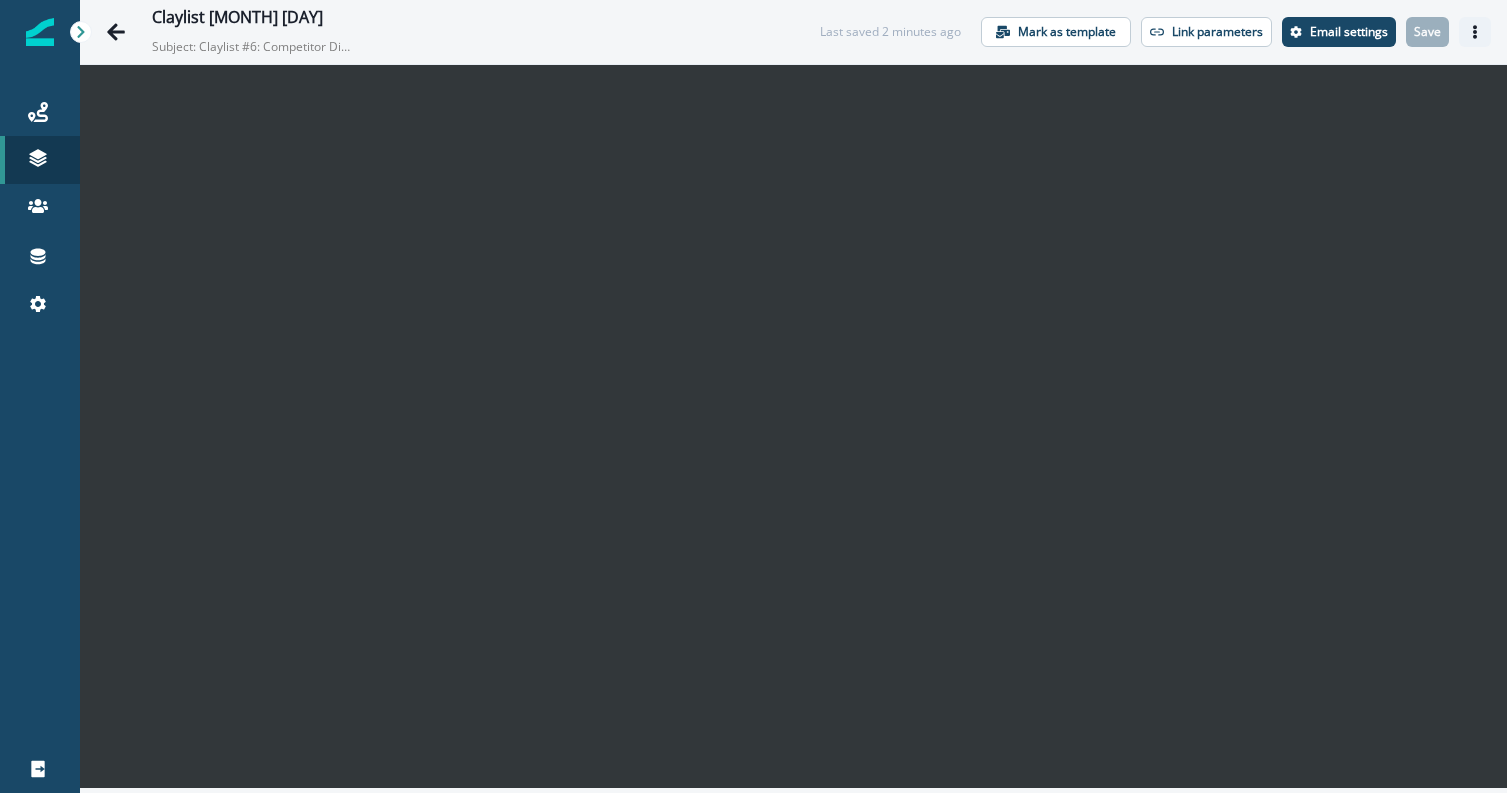 click at bounding box center [1475, 32] 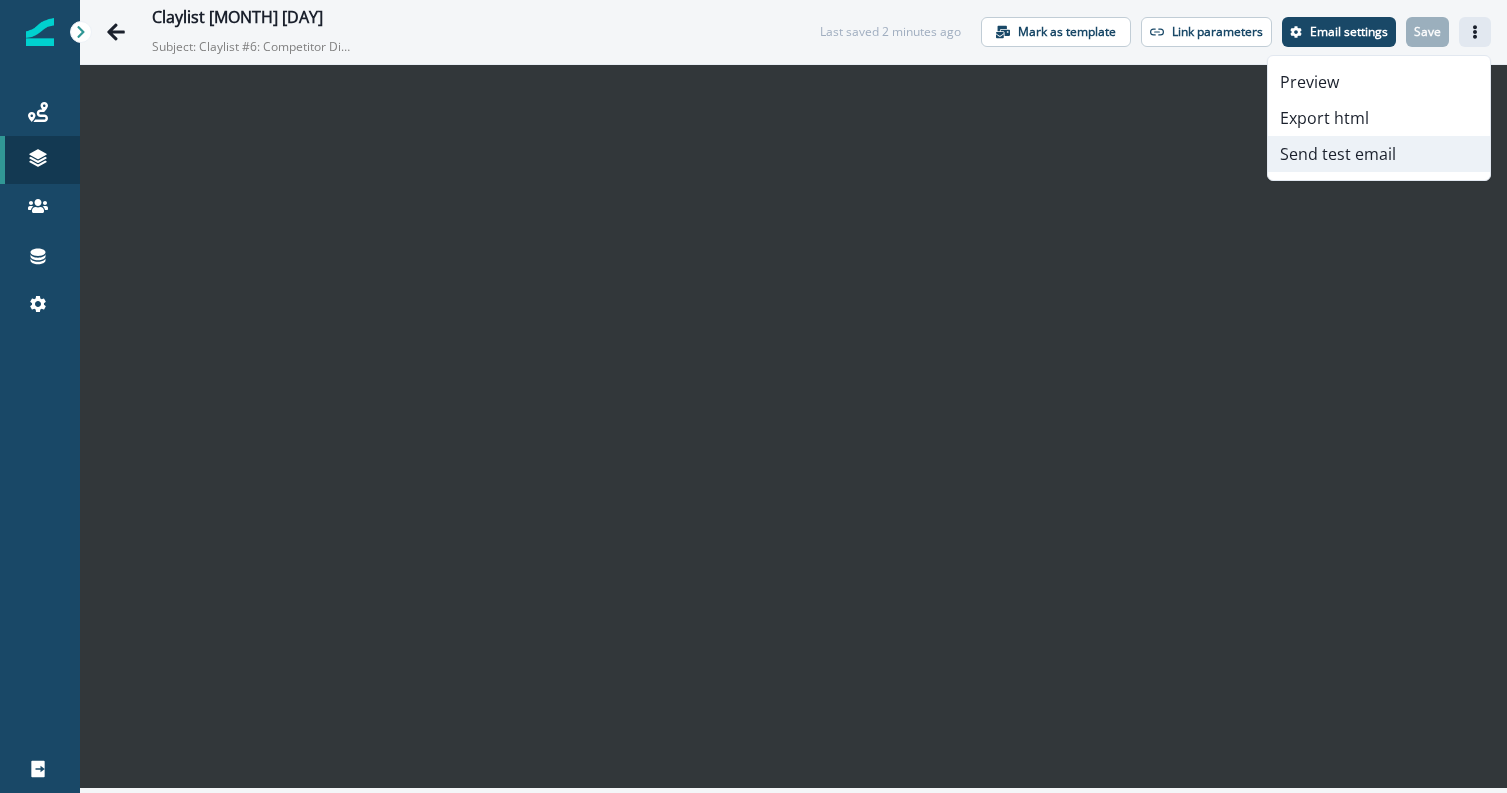 click on "Send test email" at bounding box center (1379, 154) 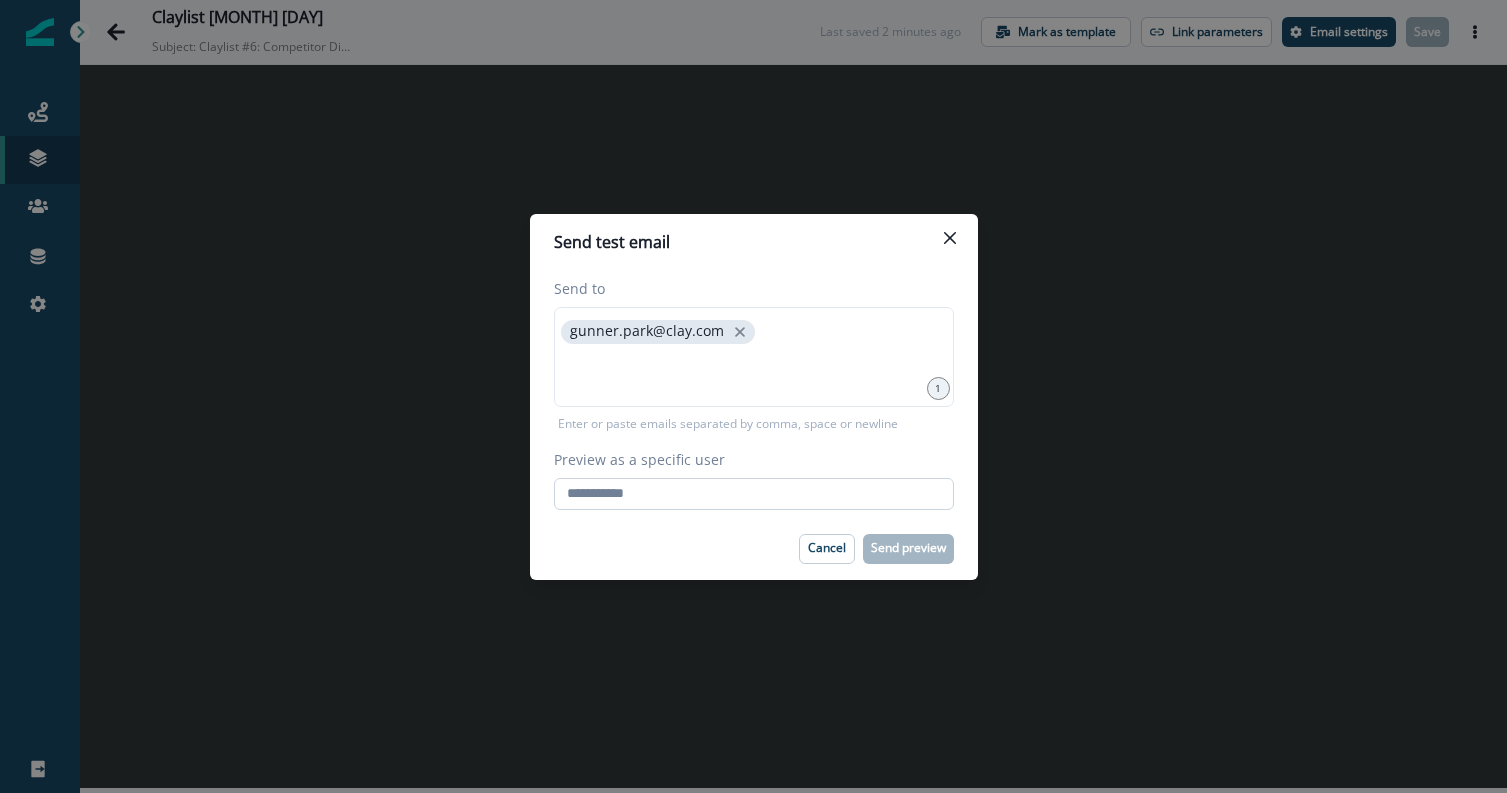 click on "Preview as a specific user" at bounding box center [754, 494] 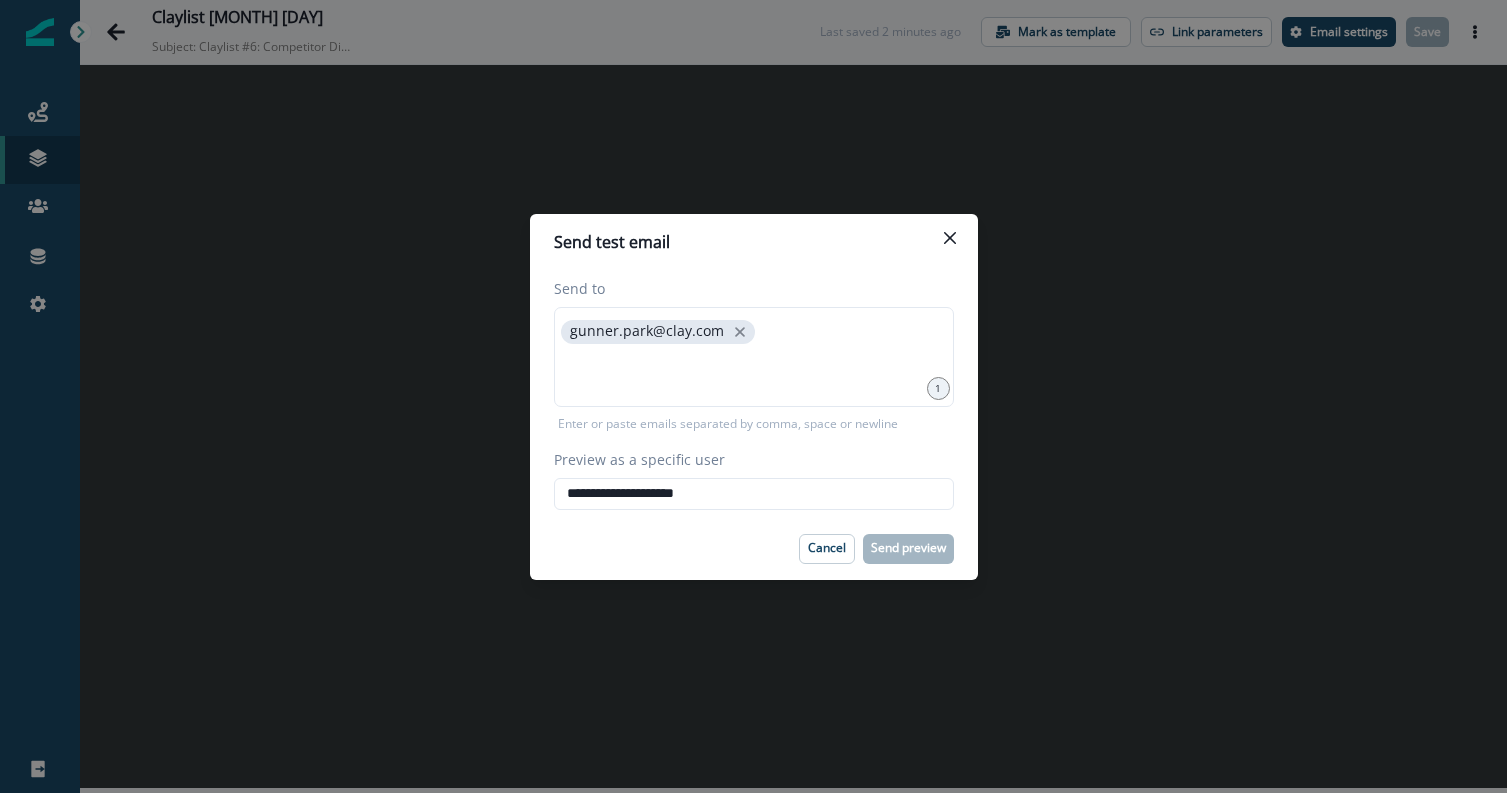 type on "**********" 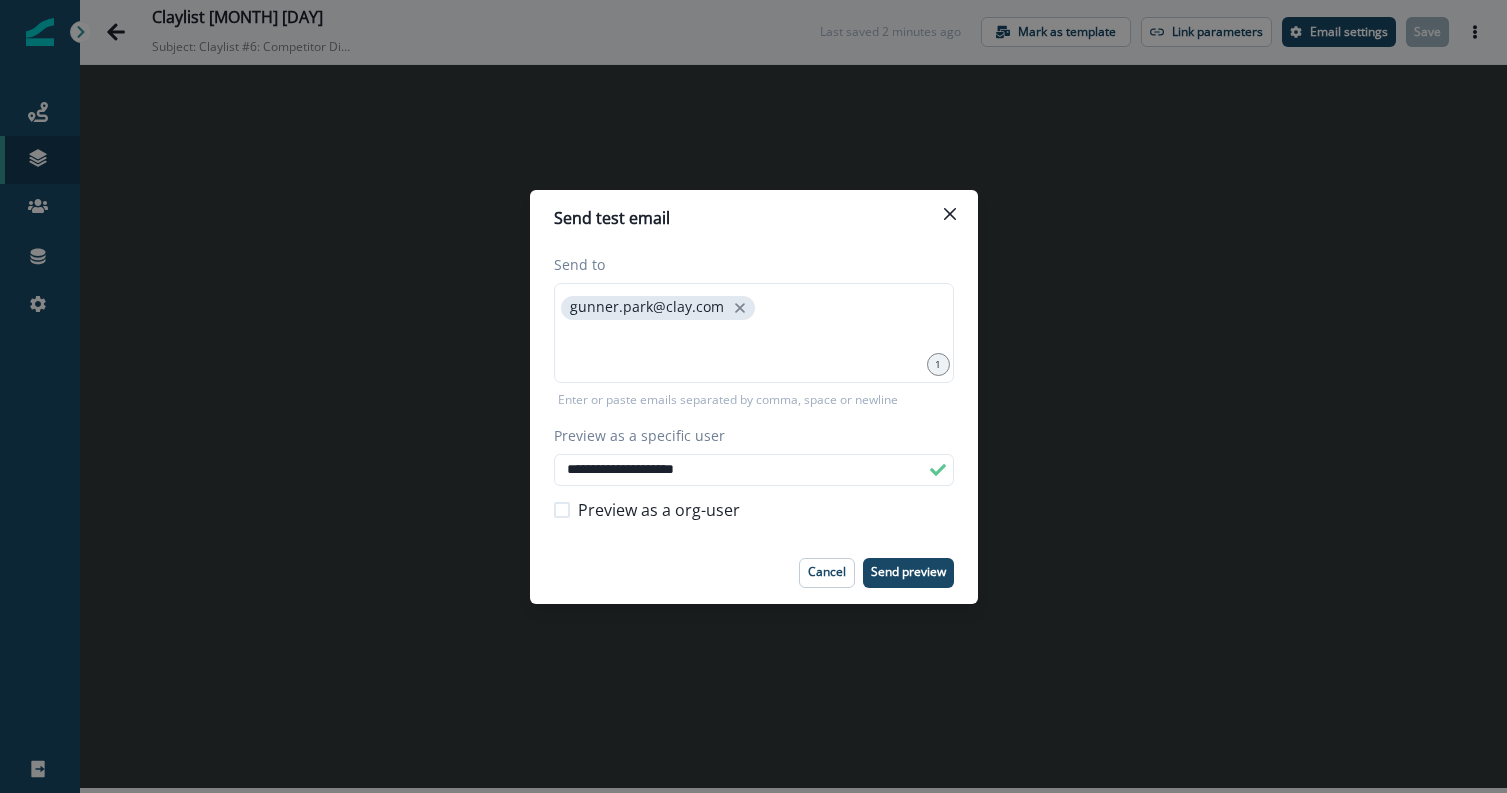 click on "Preview as a specific user" at bounding box center [748, 435] 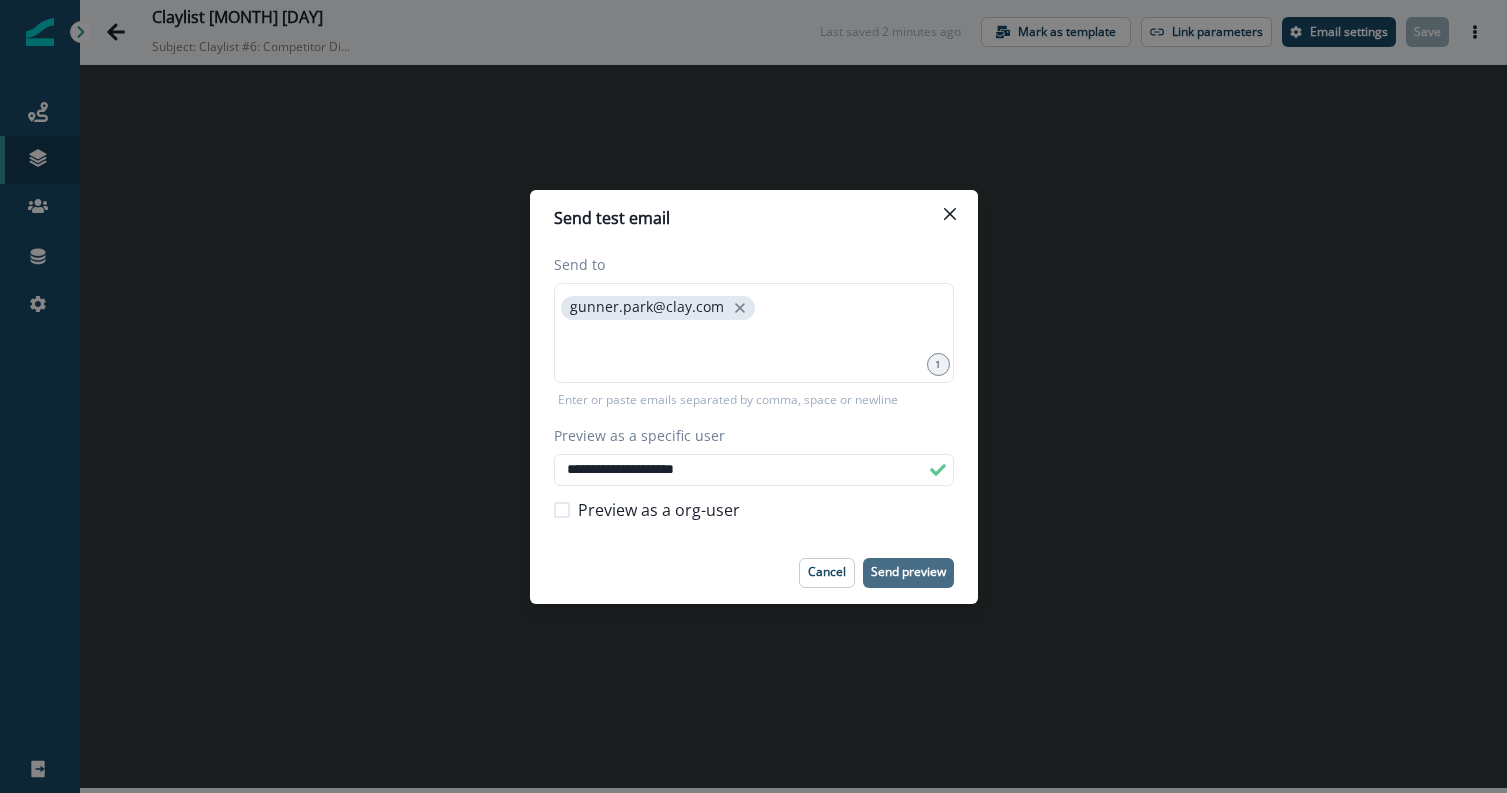 click on "Send preview" at bounding box center [908, 572] 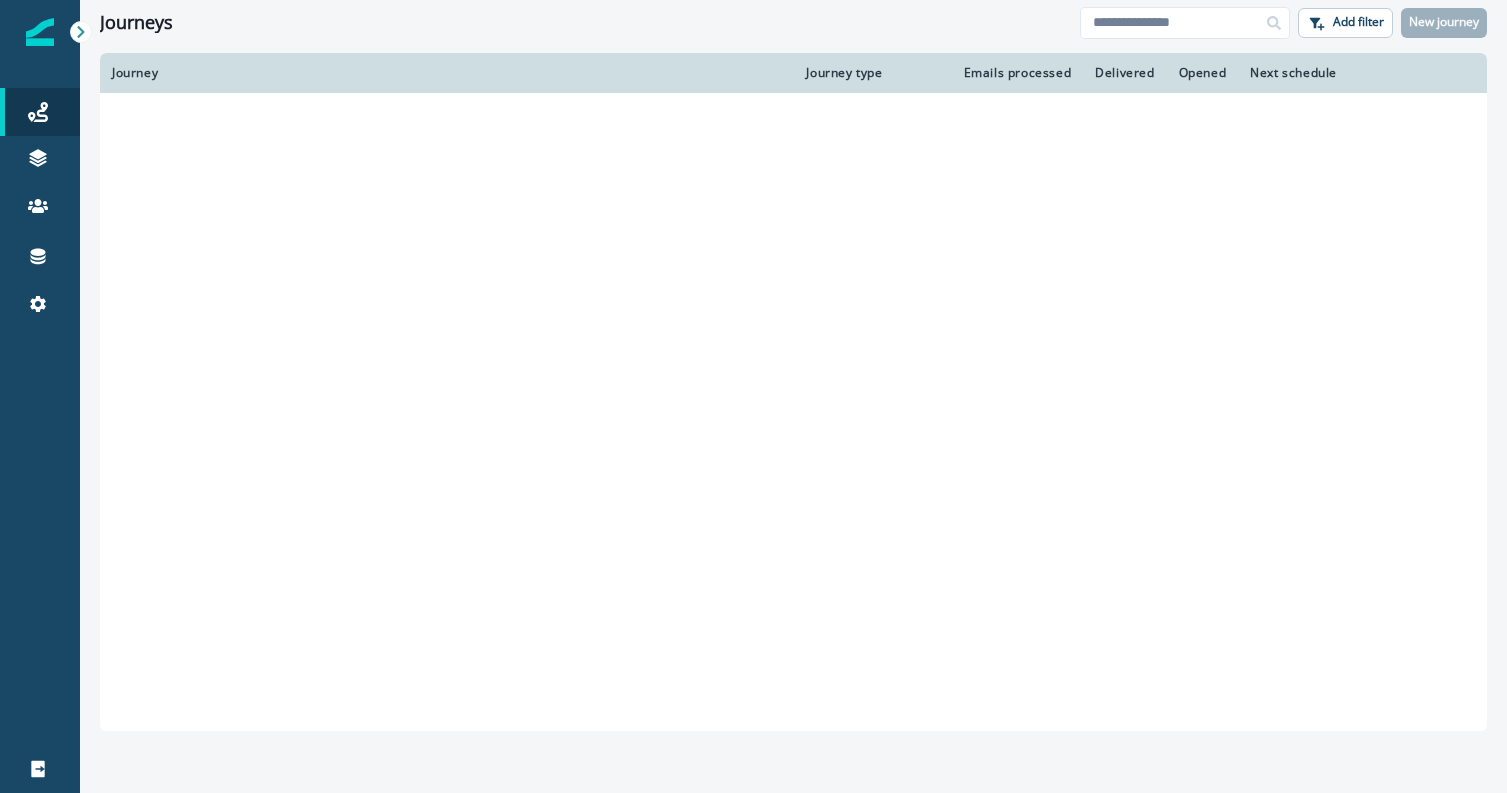 scroll, scrollTop: 0, scrollLeft: 0, axis: both 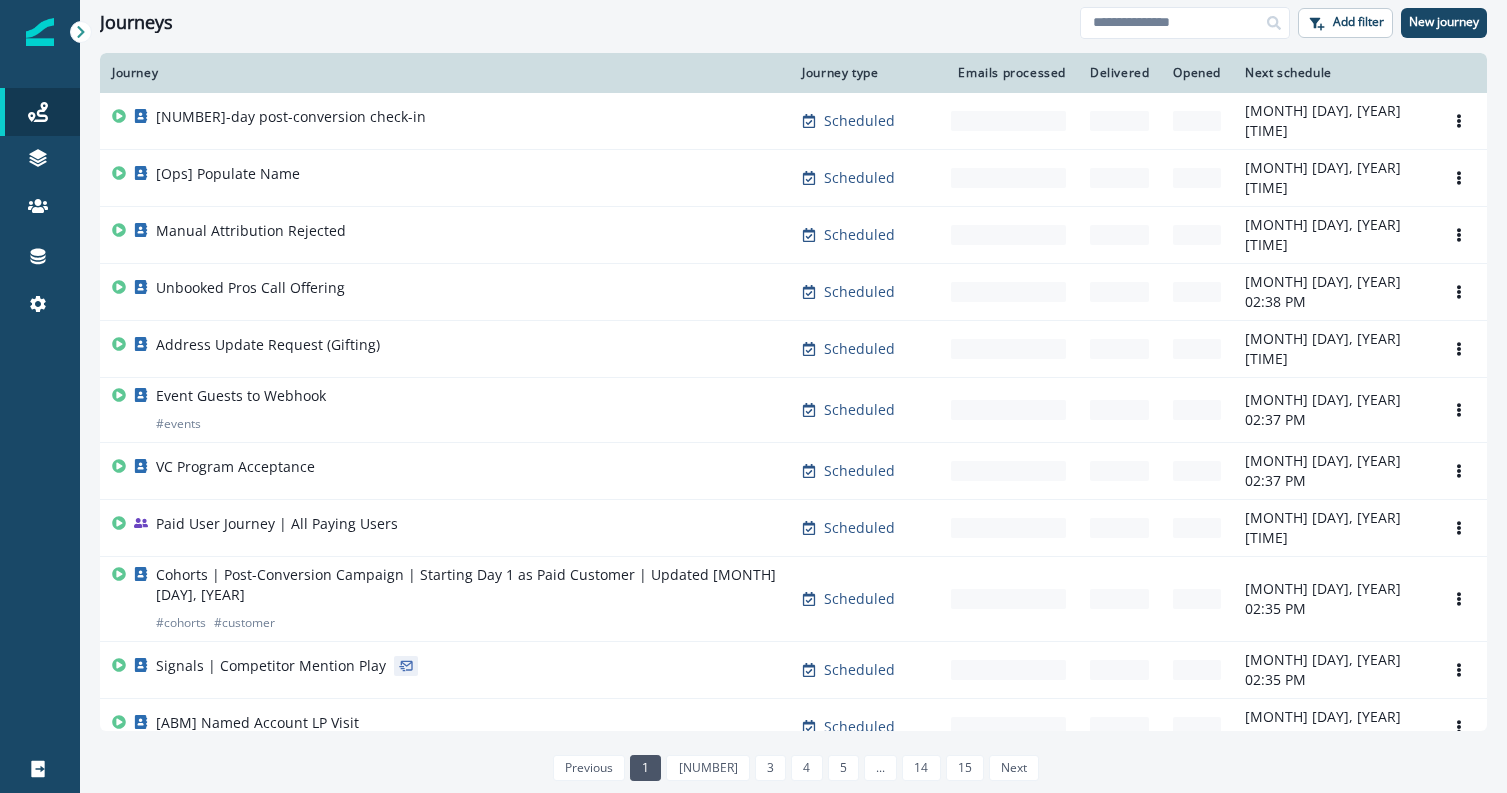click on "Journeys Add filter New journey" at bounding box center (793, 22) 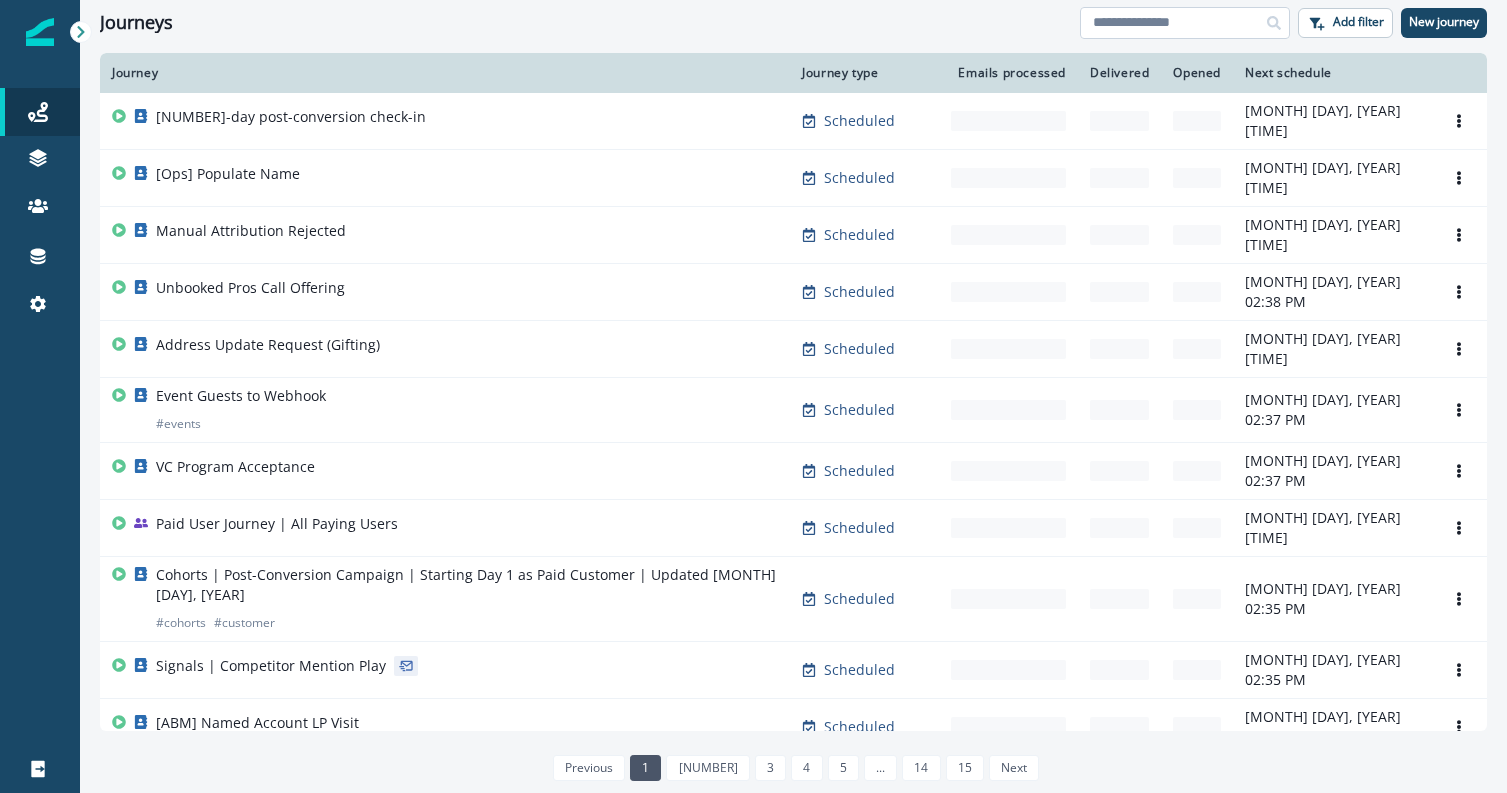click at bounding box center (1185, 23) 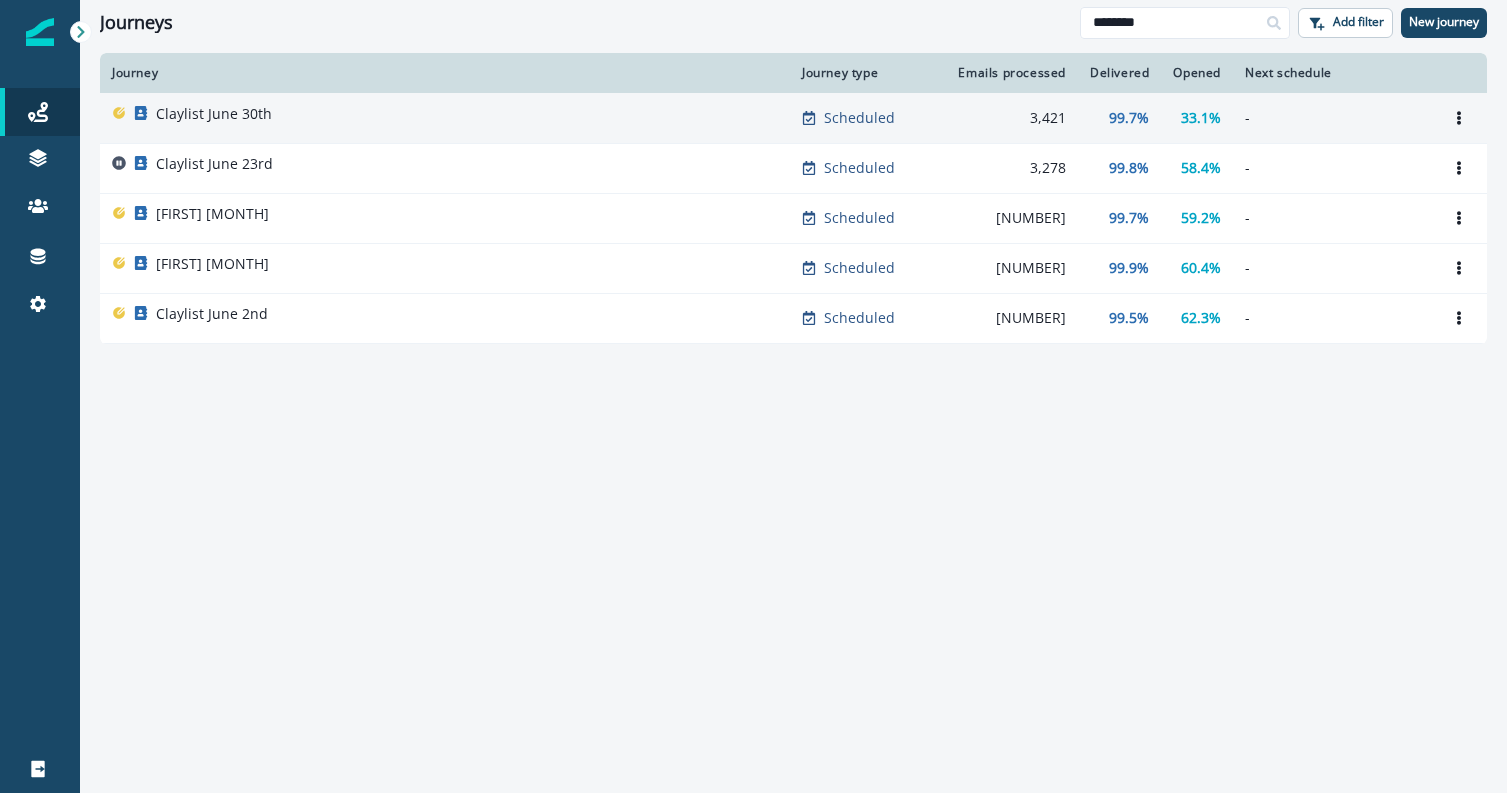 type on "********" 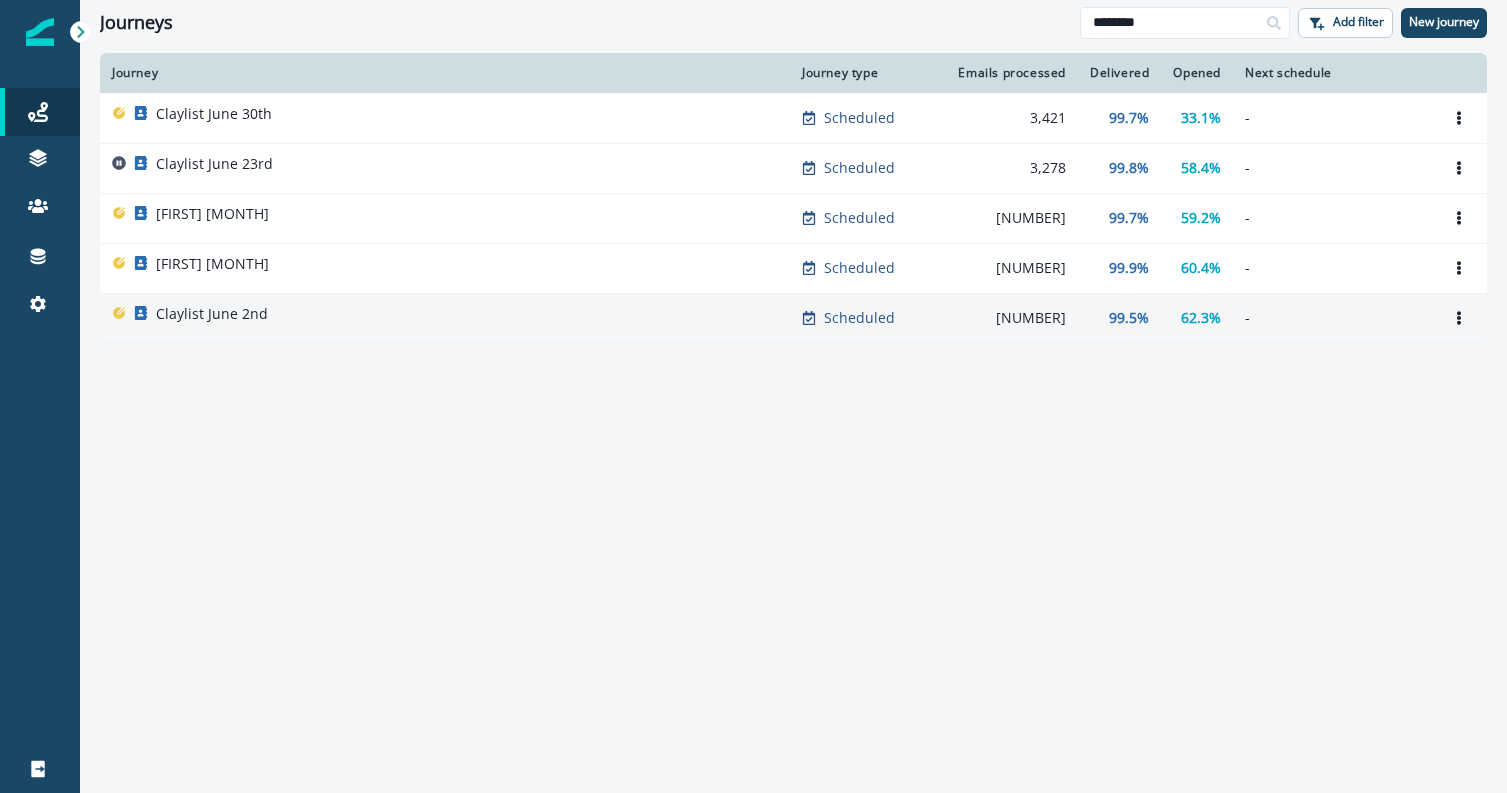 click on "Claylist June 2nd" at bounding box center (445, 318) 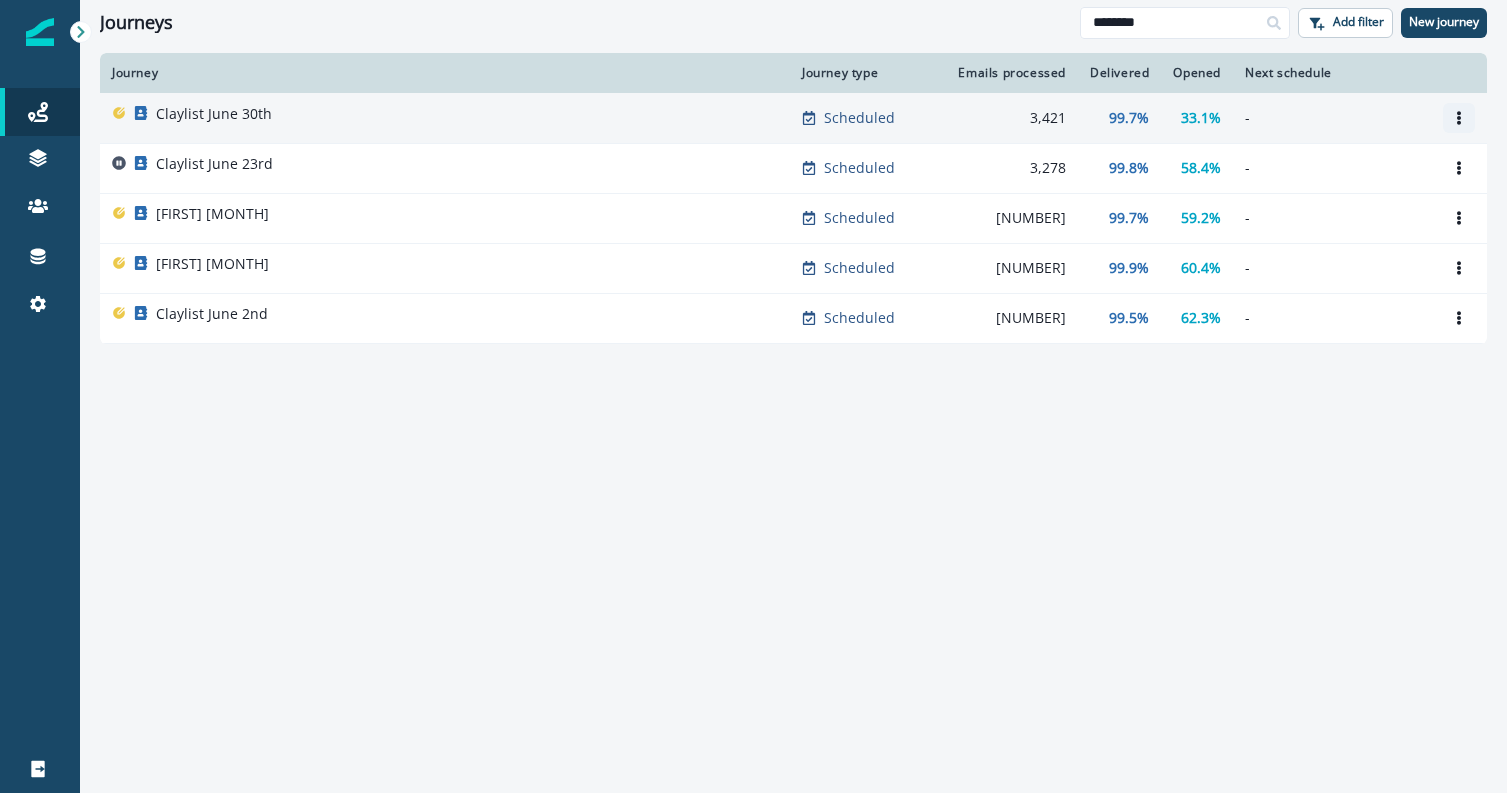 click at bounding box center [1459, 118] 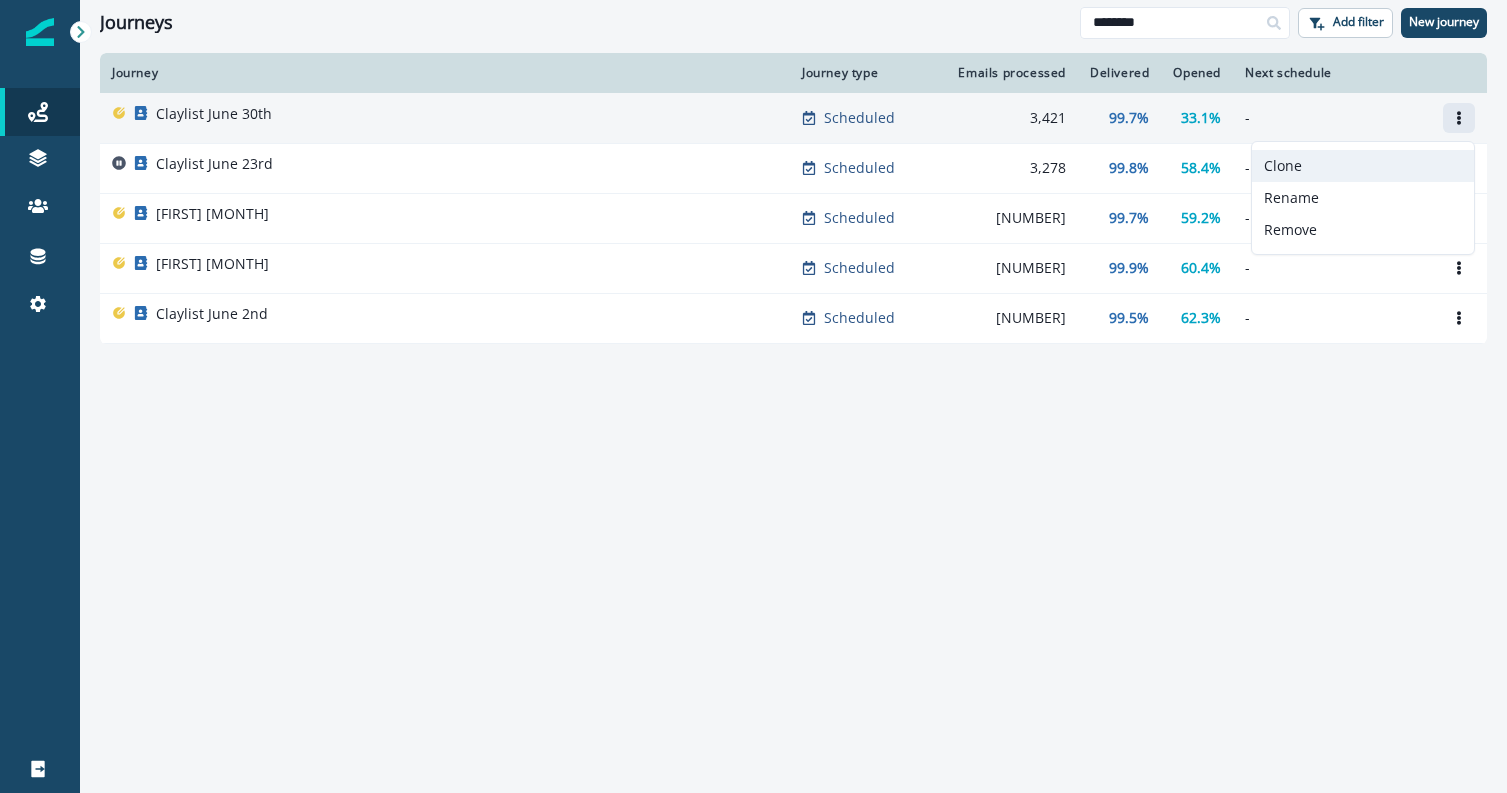 click on "Clone" at bounding box center (1363, 166) 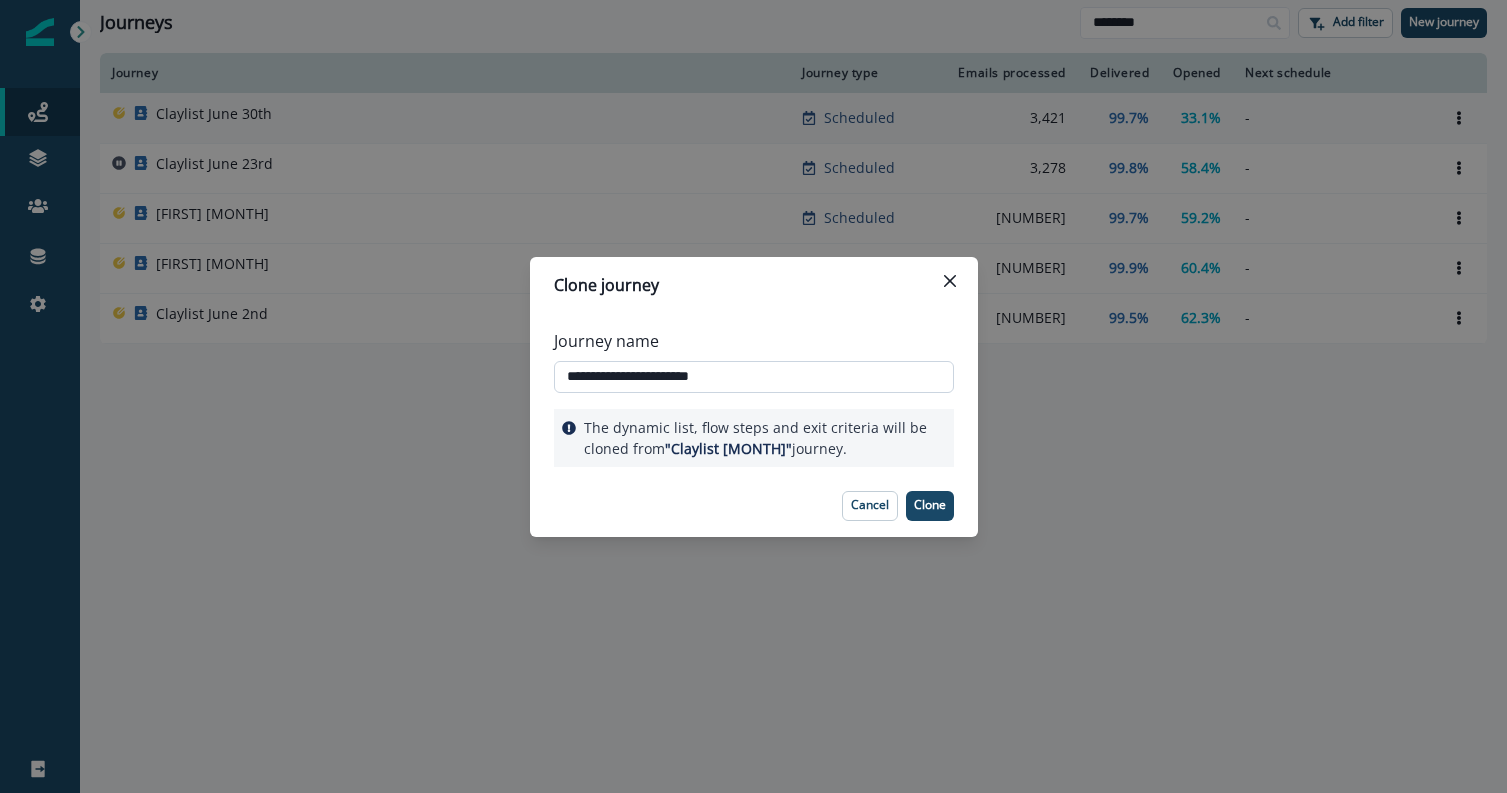 drag, startPoint x: 719, startPoint y: 385, endPoint x: 621, endPoint y: 384, distance: 98.005104 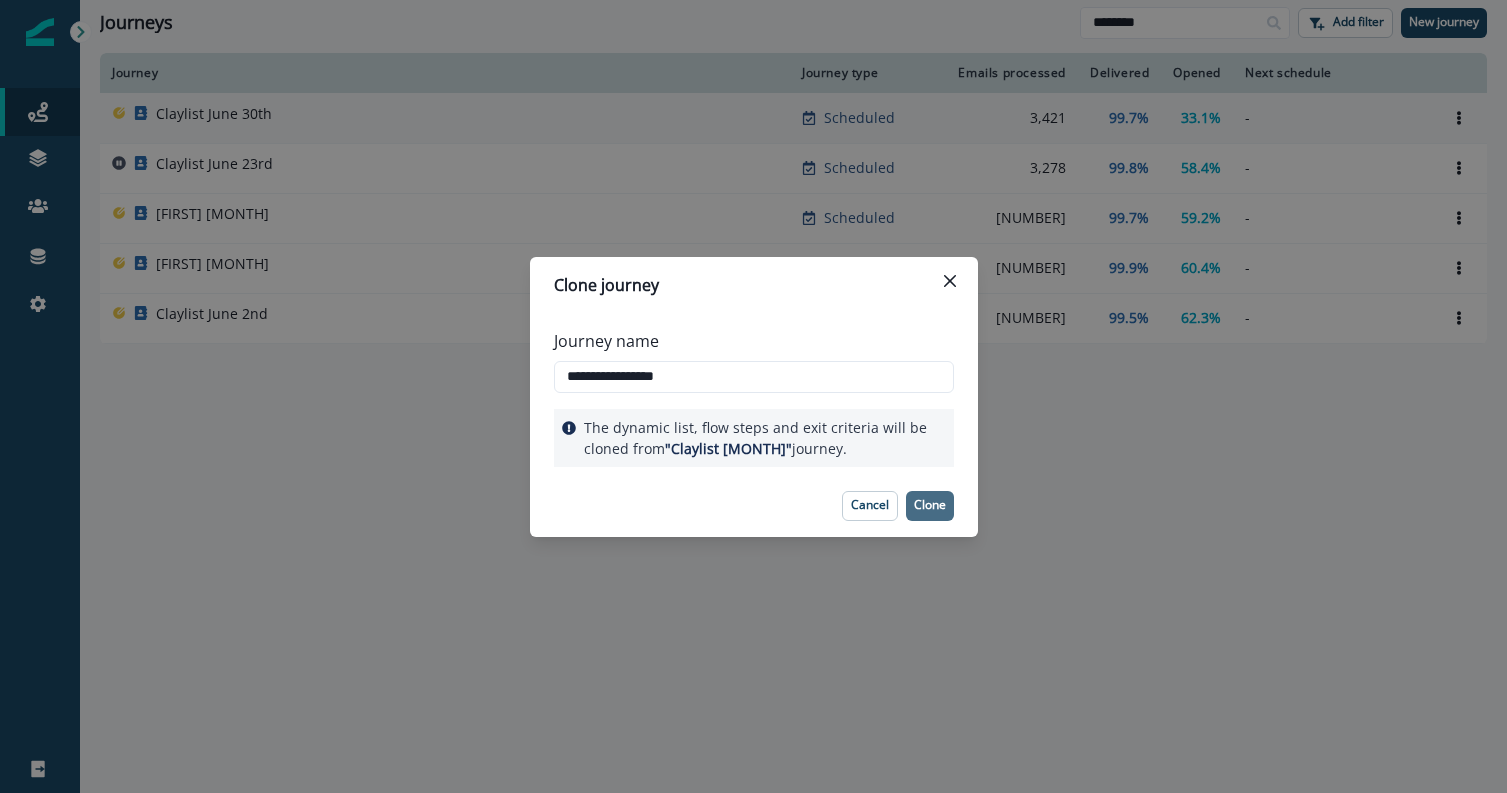 type on "**********" 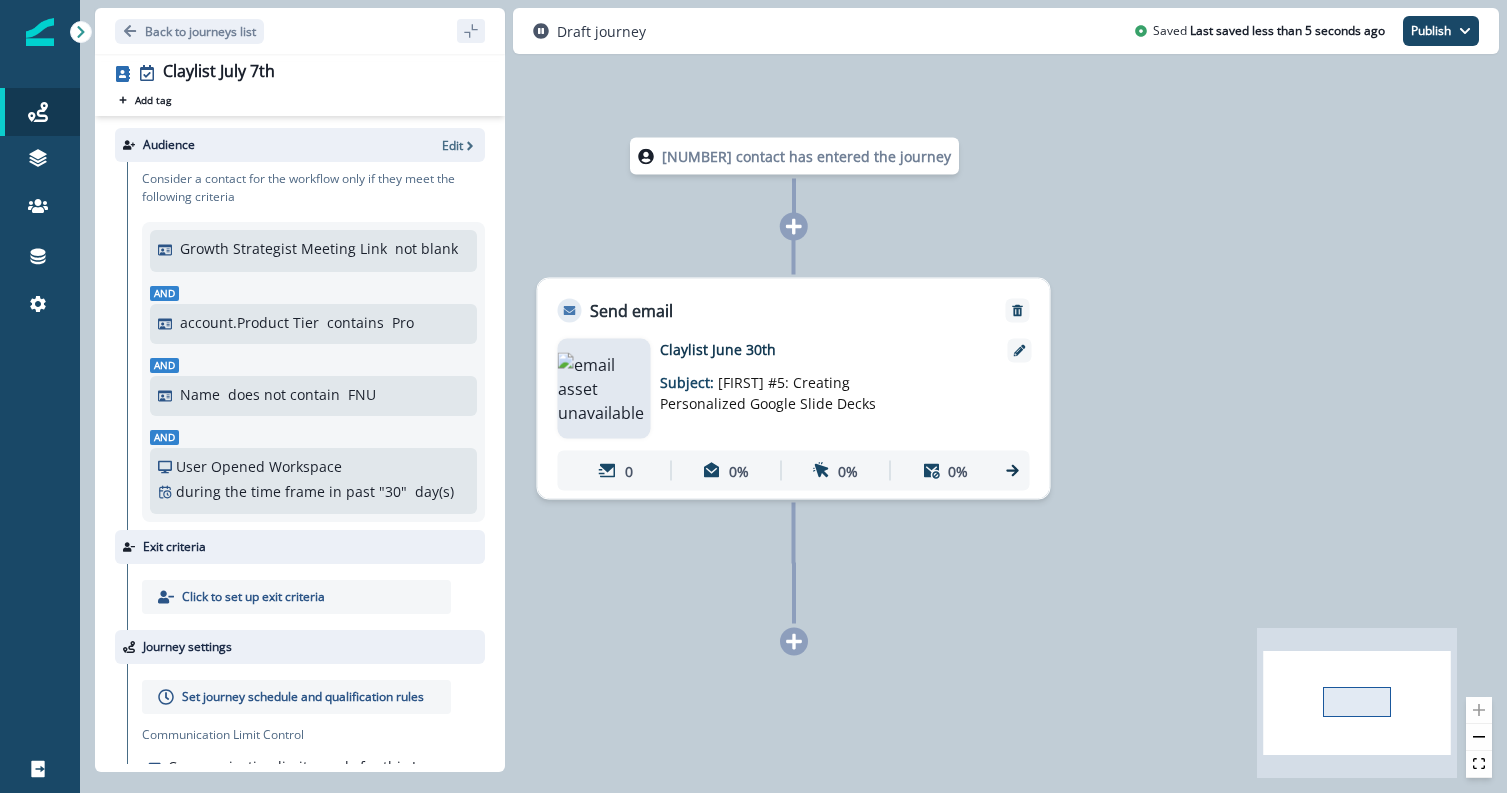 click on "Claylist #5: Creating Personalized Google Slide Decks" at bounding box center (768, 393) 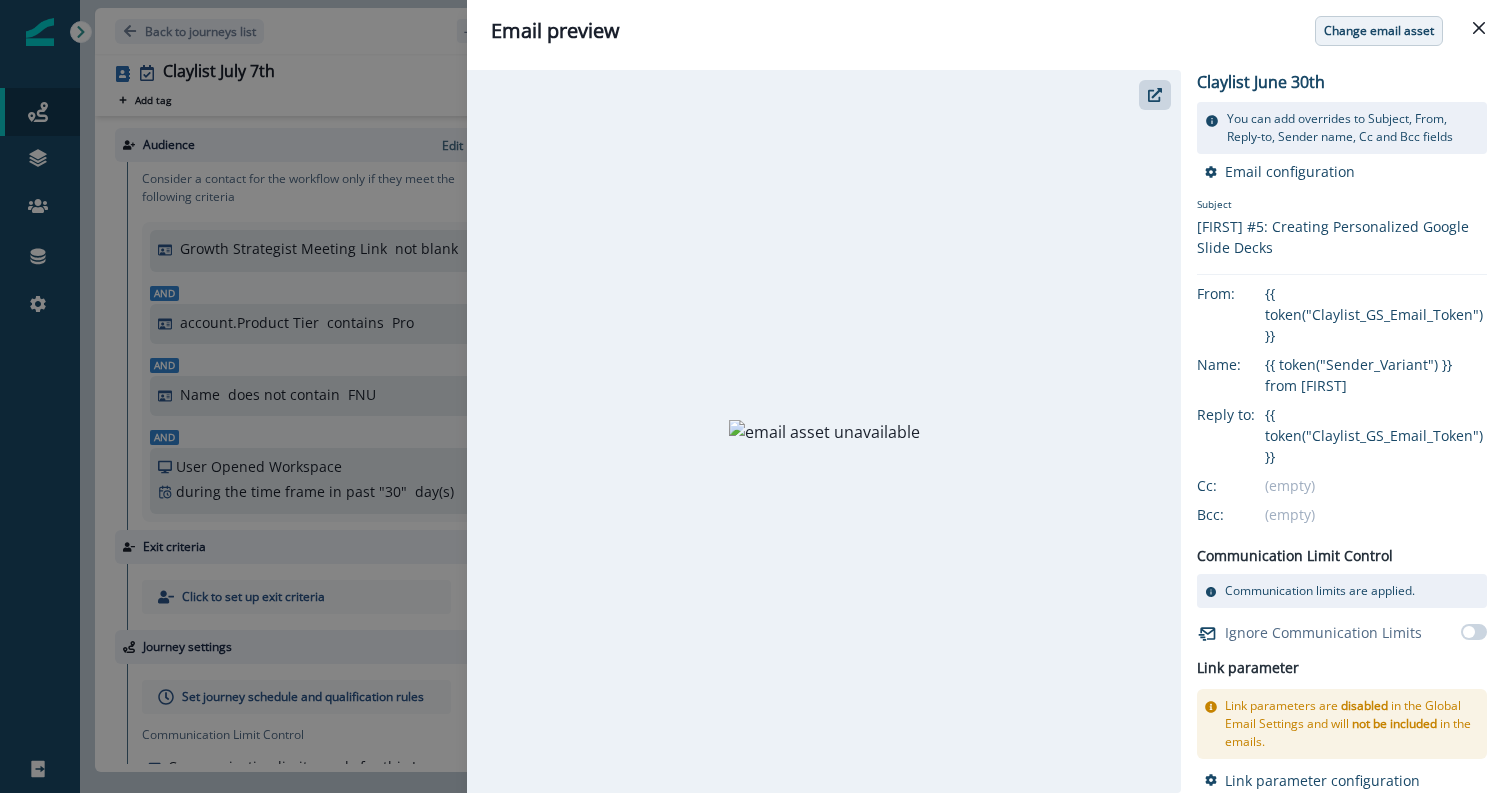 click on "Change email asset" at bounding box center [1379, 31] 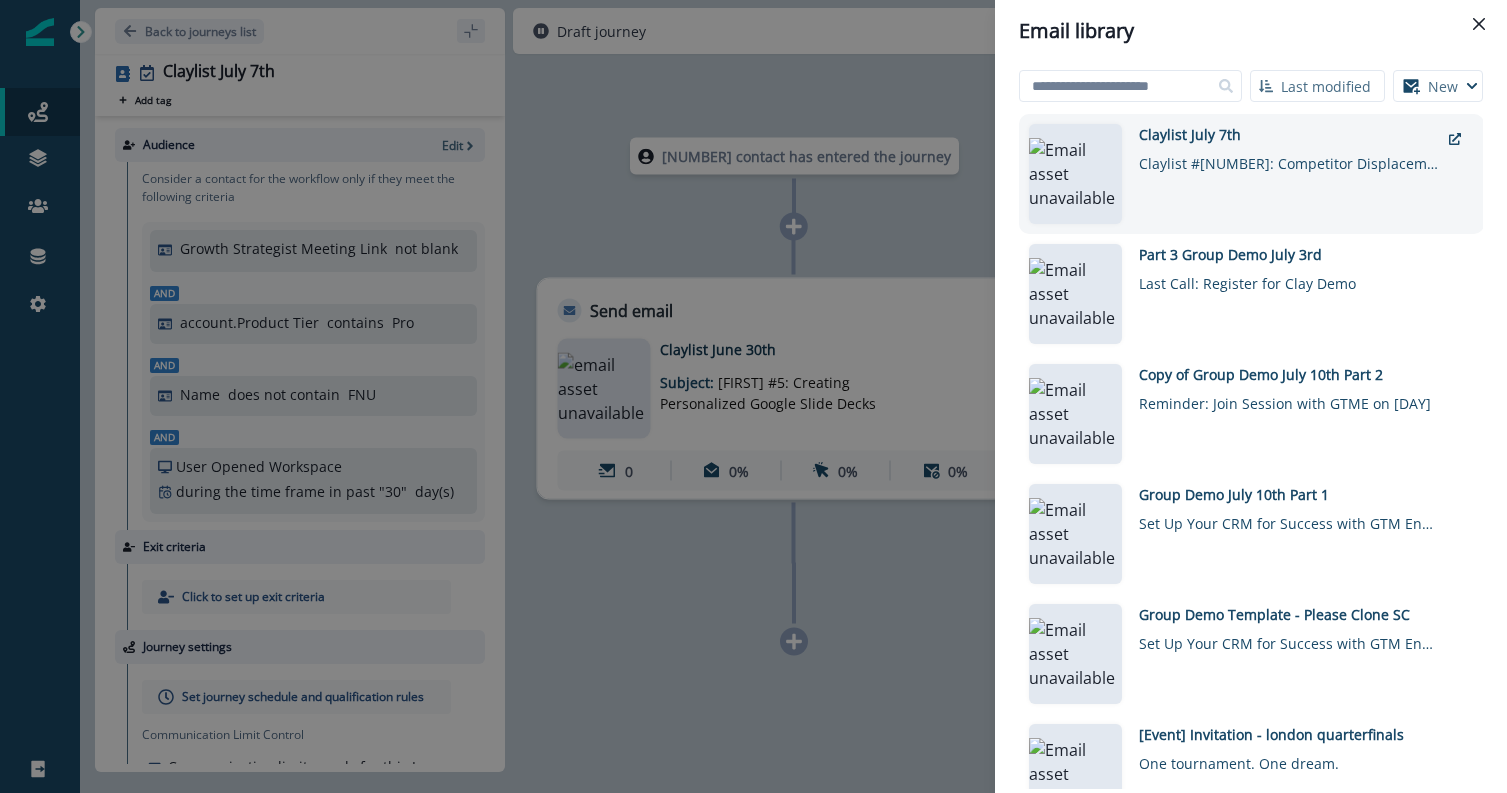 click on "Claylist July 7th Claylist #6: Competitor Displacement Campaigns with HG Insights" at bounding box center [1289, 174] 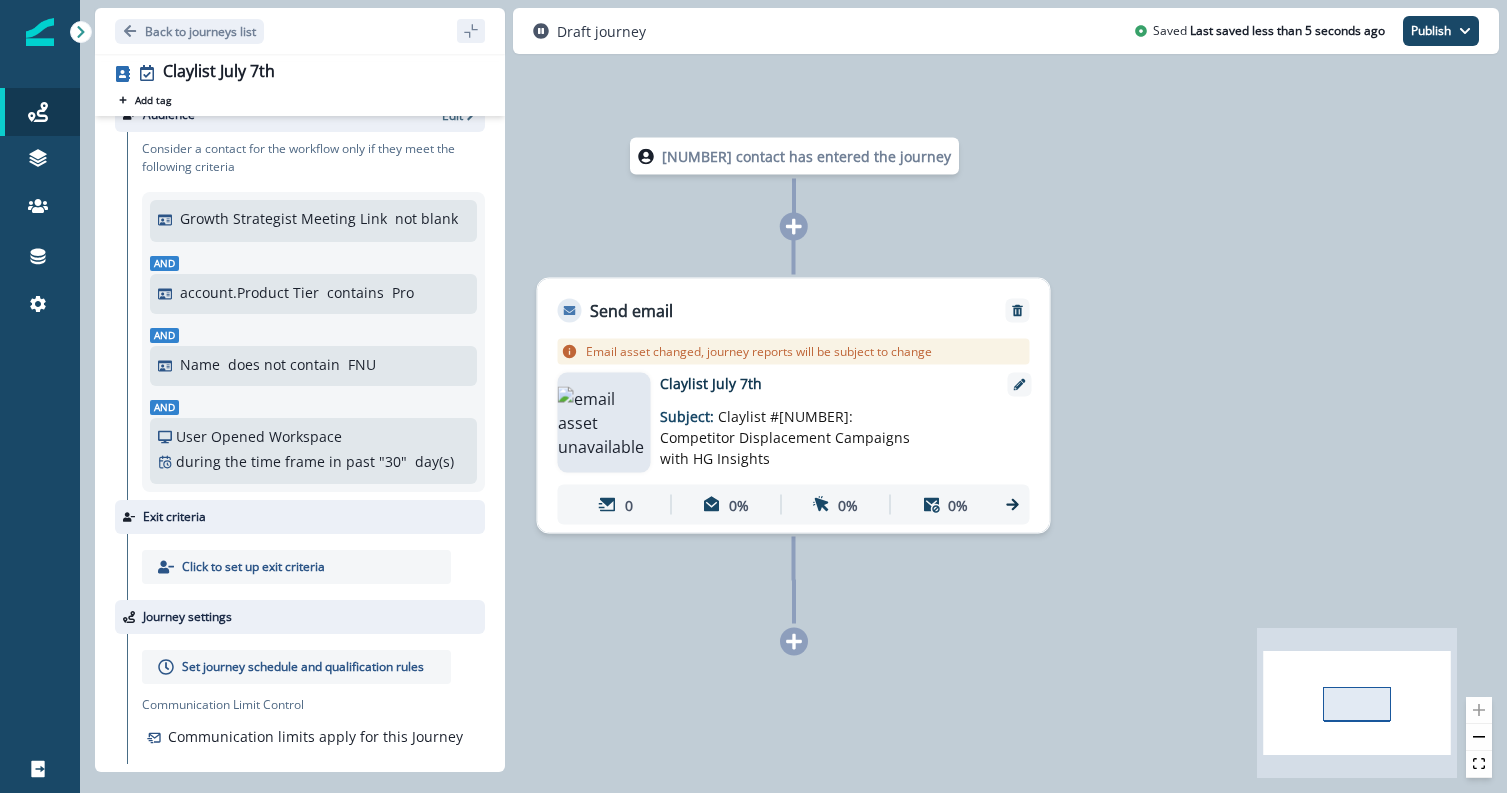 scroll, scrollTop: 0, scrollLeft: 0, axis: both 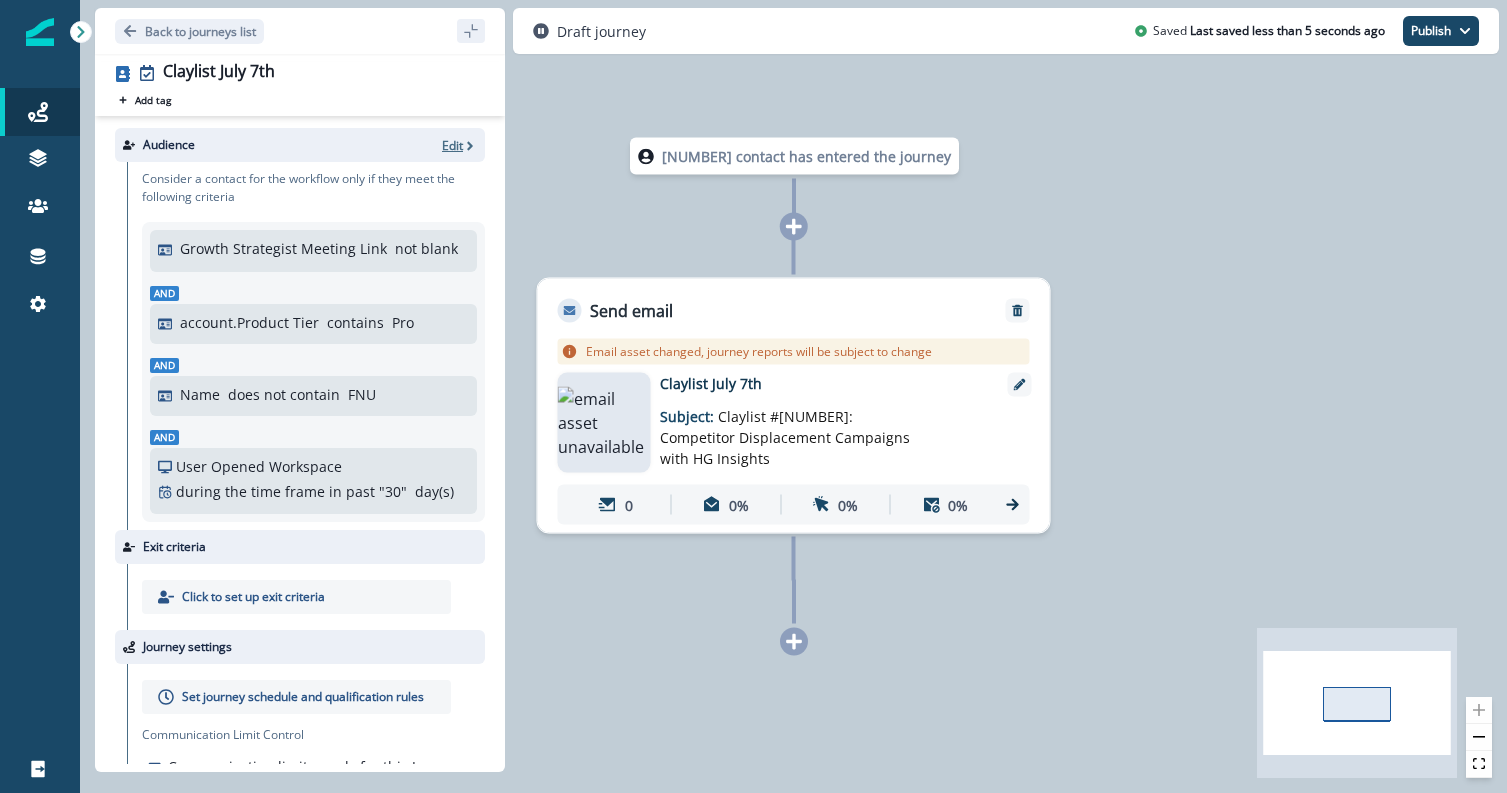 click on "Edit" at bounding box center [452, 145] 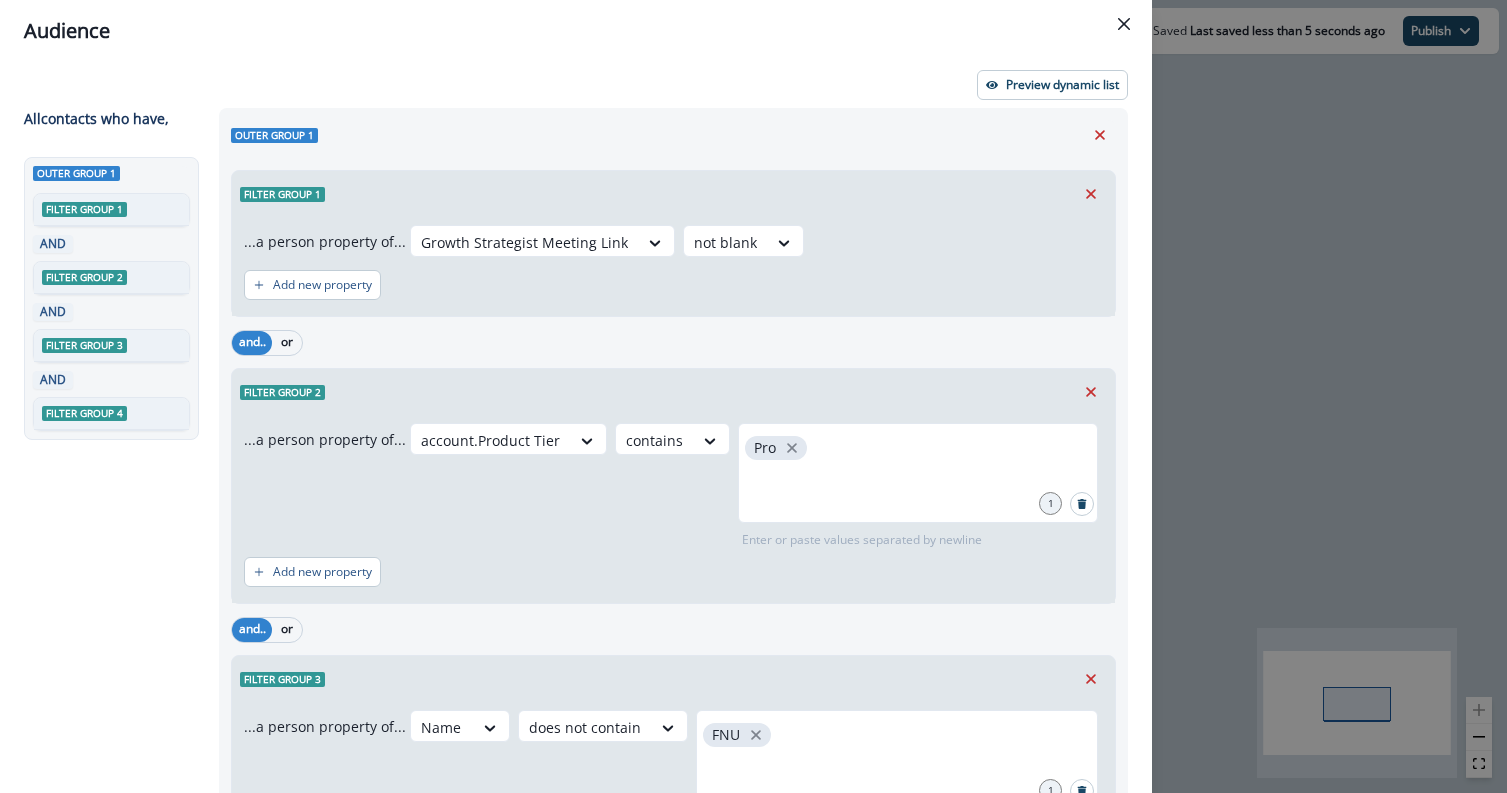 click on "Preview dynamic list All  contact s who have, Outer group 1 Filter group 1 AND Filter group 2 AND Filter group 3 AND Filter group 4 Outer group 1 Filter group 1 ...a person property of... Growth Strategist Meeting Link not blank Add new property and.. or Filter group 2 ...a person property of... account.Product Tier contains Pro 1 Enter or paste values separated by newline Add new property and.. or Filter group 3 ...a person property of... Name does not contain FNU 1 Enter or paste values separated by newline Add new property and.. or Filter group 4 ...performed an activity of... User Opened Workspace ...during the time frame... in past ** day(s) Add frequency Add property group Add property group Add condition Contact properties A person property Performed a product event Performed a marketing activity Performed a web activity List membership Salesforce campaign membership Add condition Contact properties A person property Performed a product event Performed a marketing activity Performed a web activity" at bounding box center [576, 427] 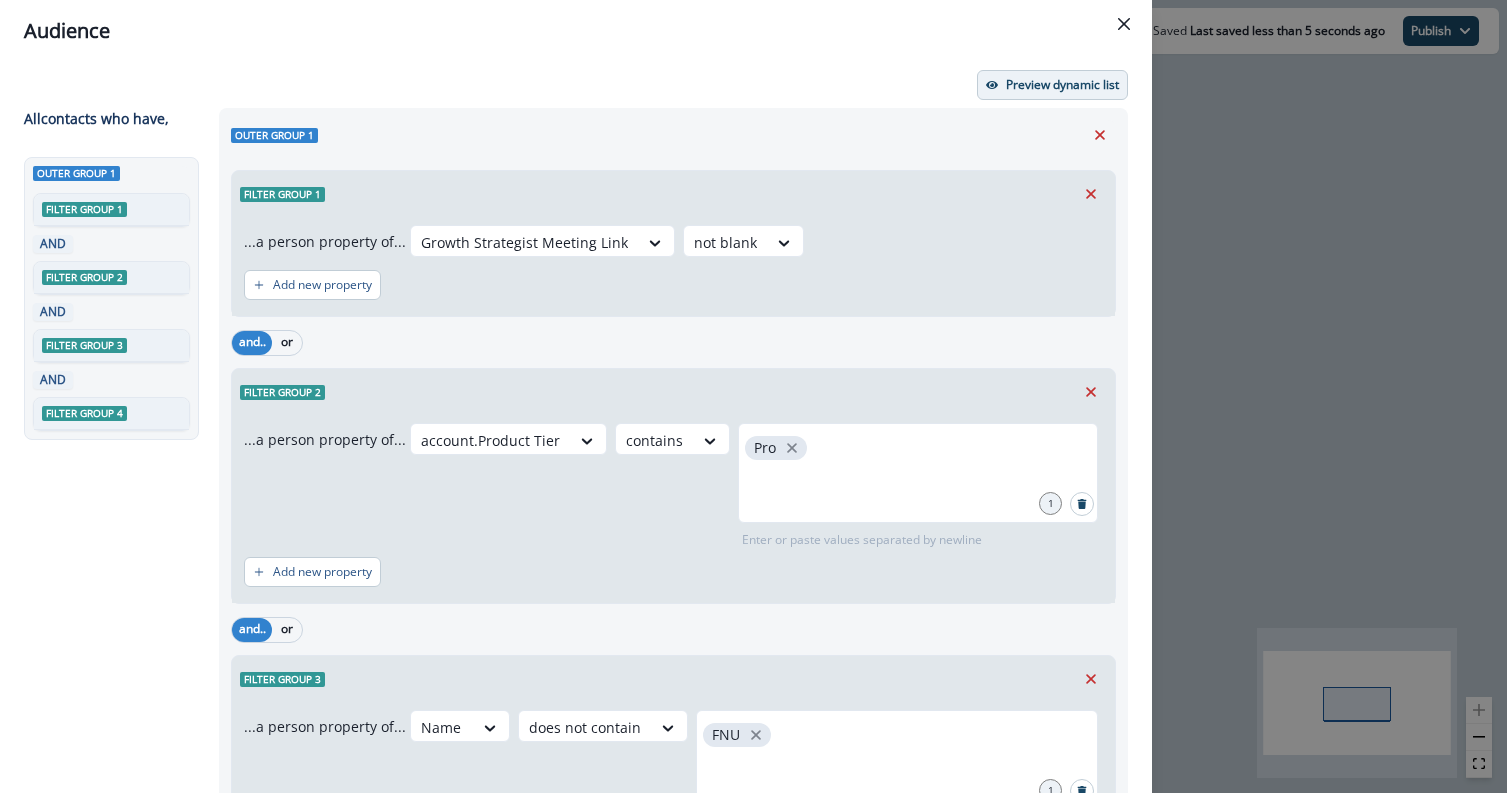 click on "Preview dynamic list" at bounding box center (1052, 85) 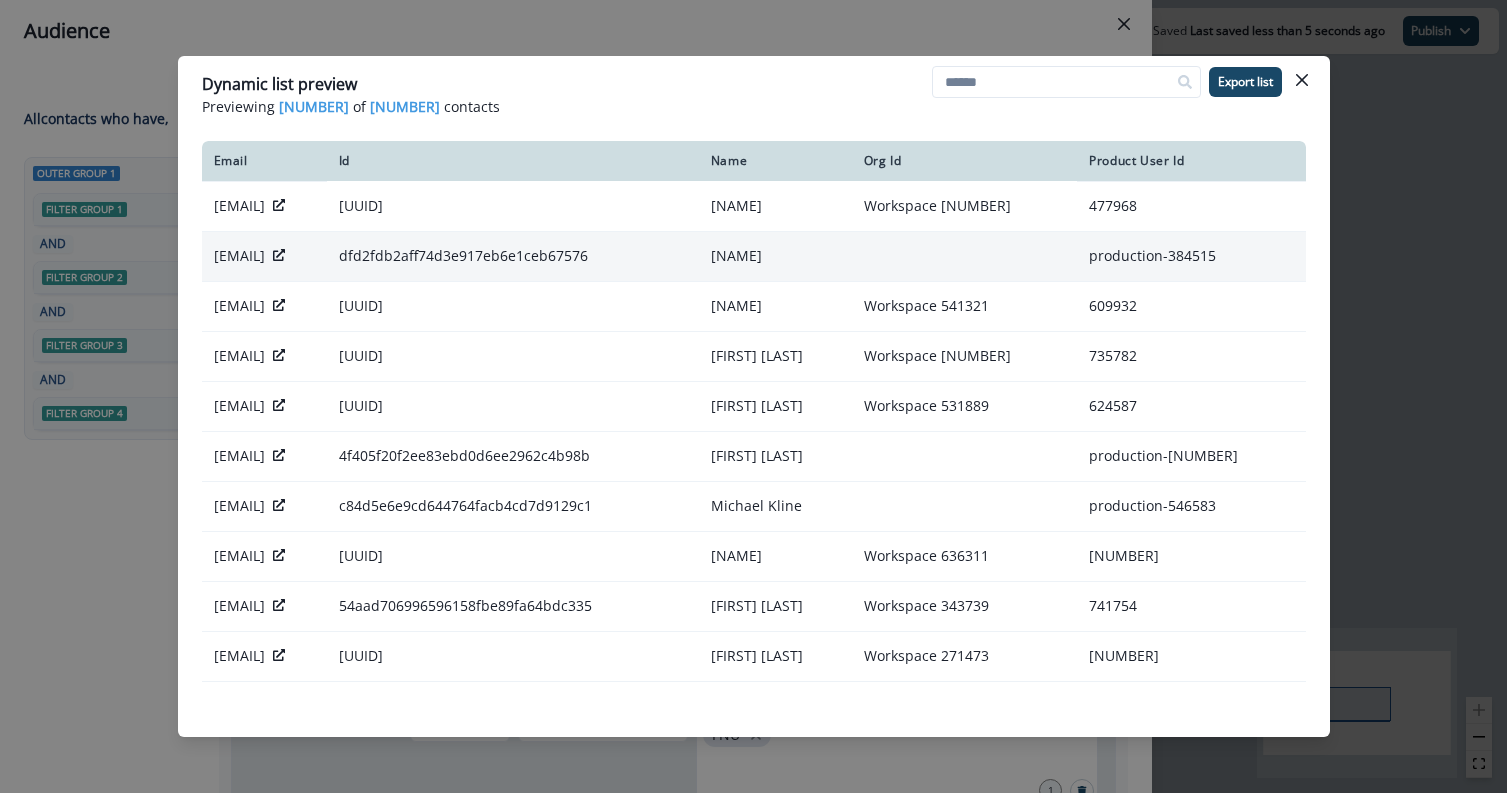 click on "marlena.vasquez@anrok.com" at bounding box center [239, 206] 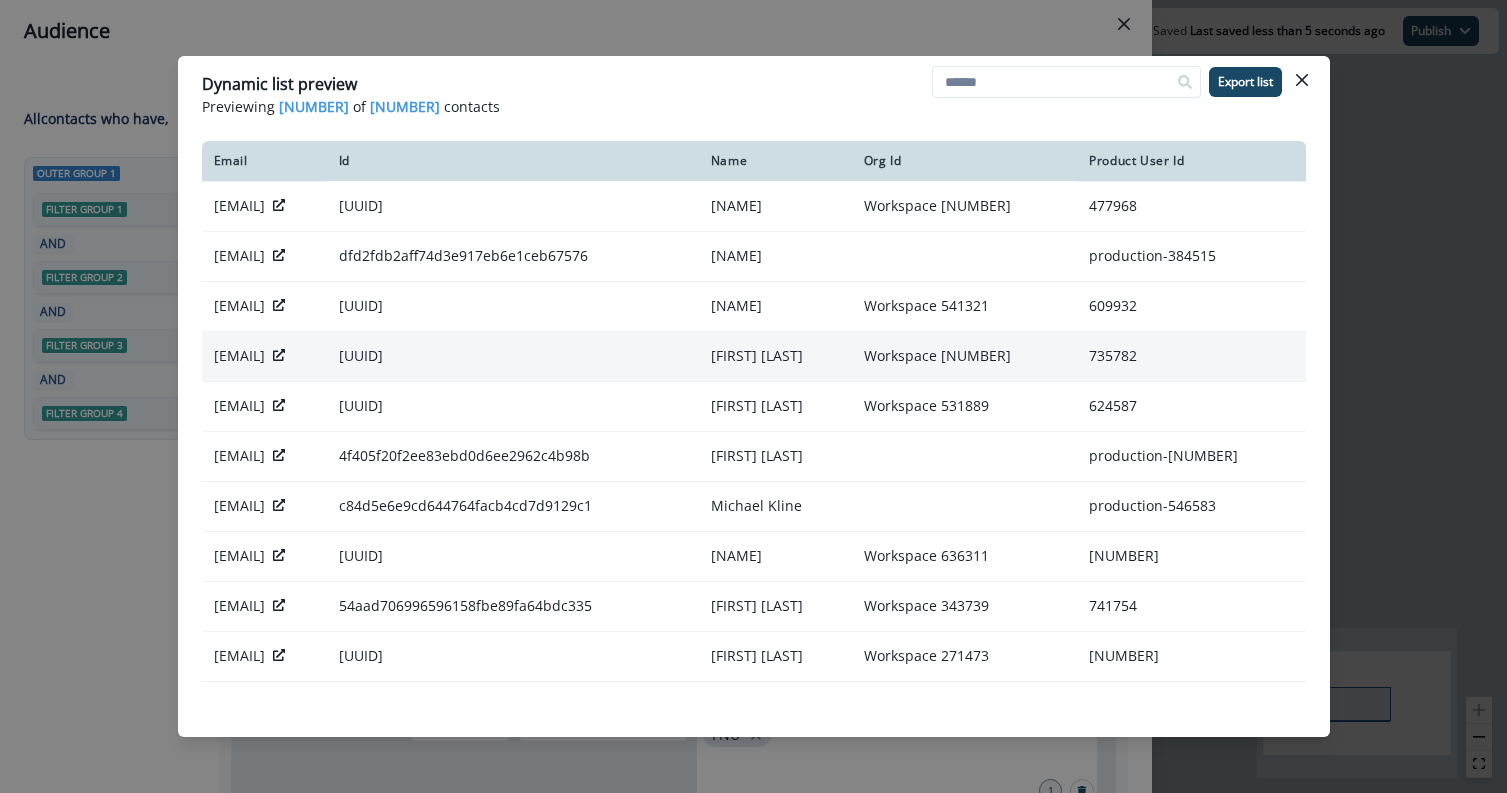 click on "vmagsayo@paystand.com" at bounding box center [239, 206] 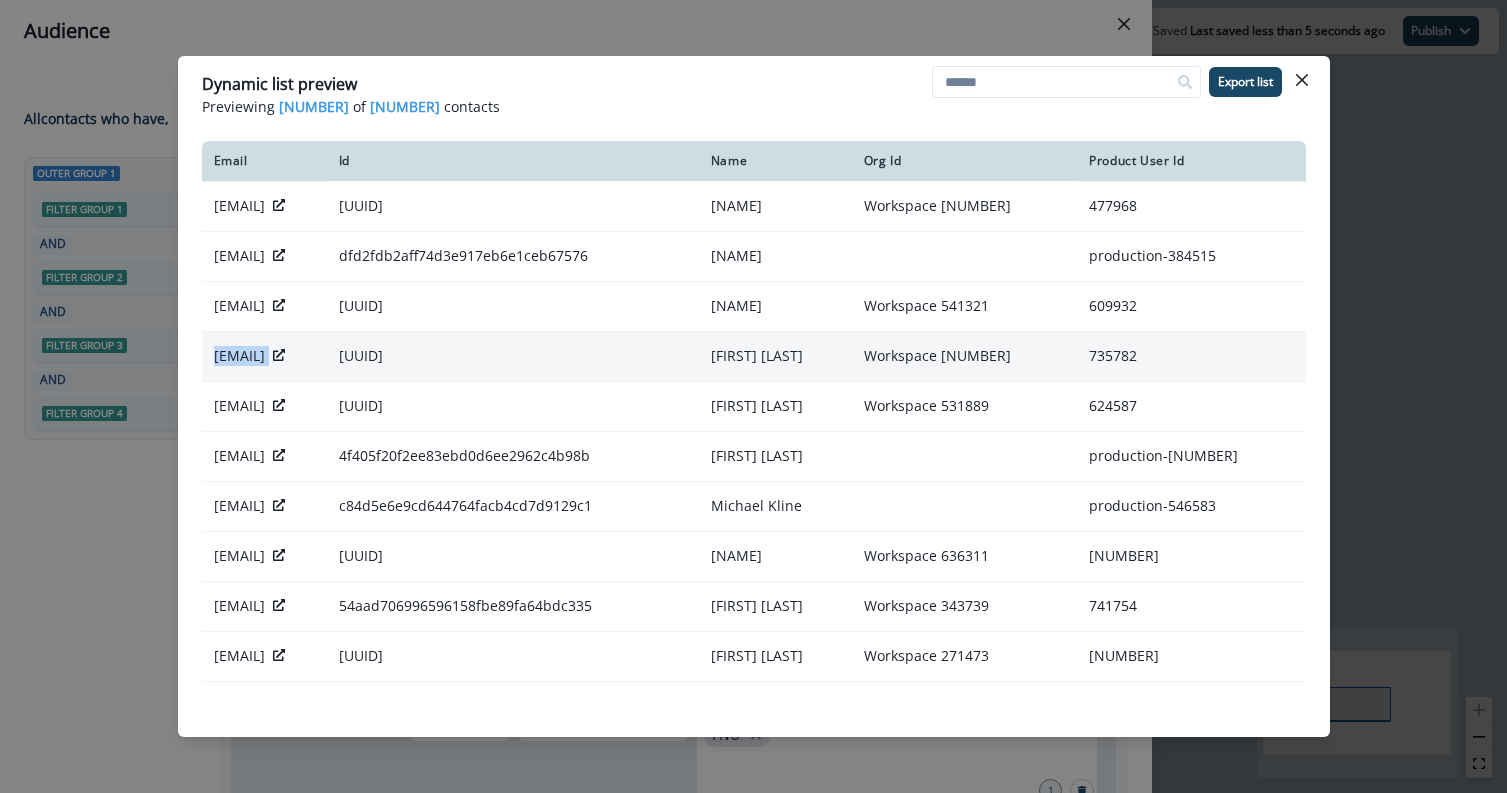 click on "vmagsayo@paystand.com" at bounding box center (239, 206) 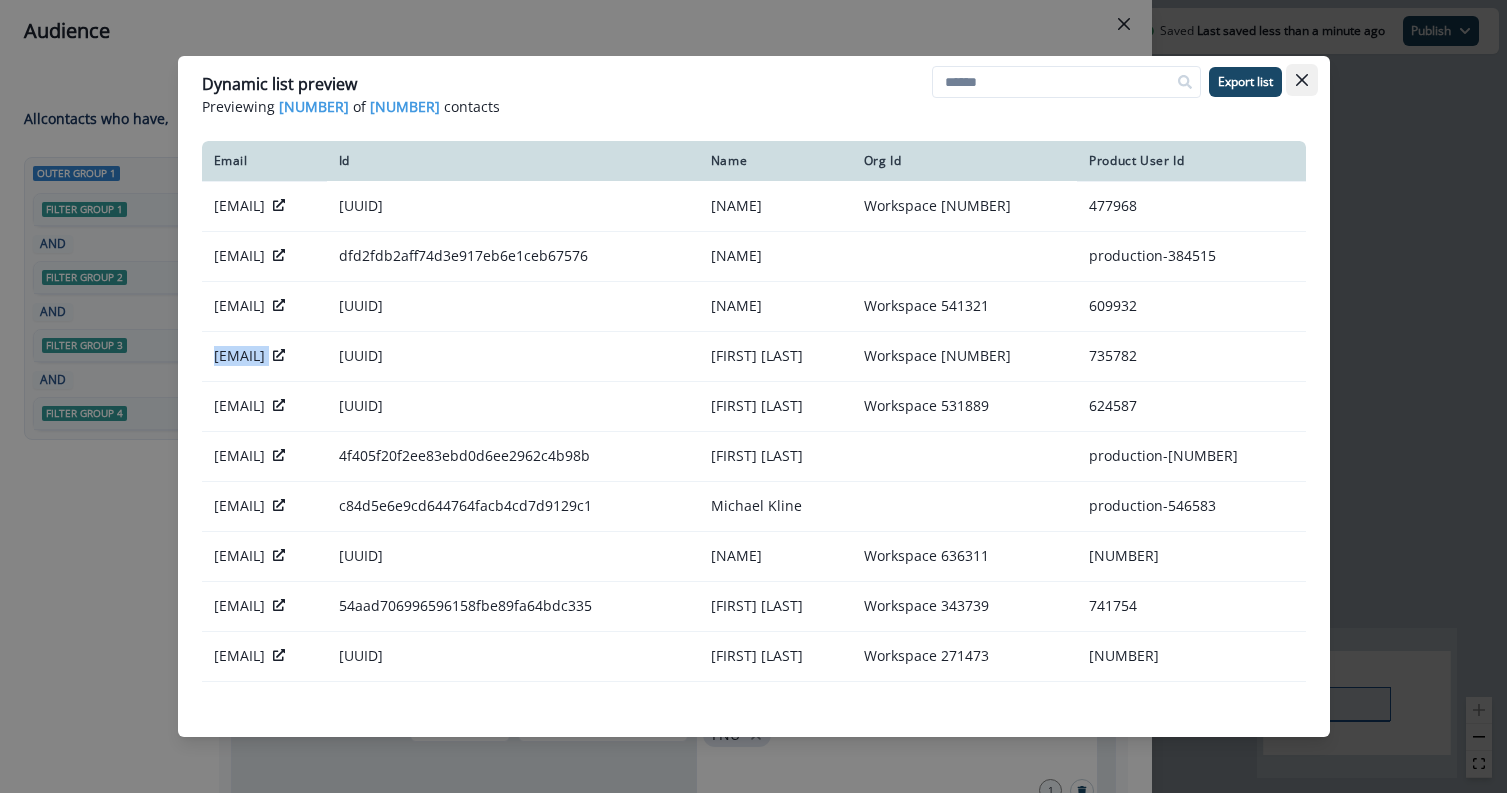 click at bounding box center (1302, 80) 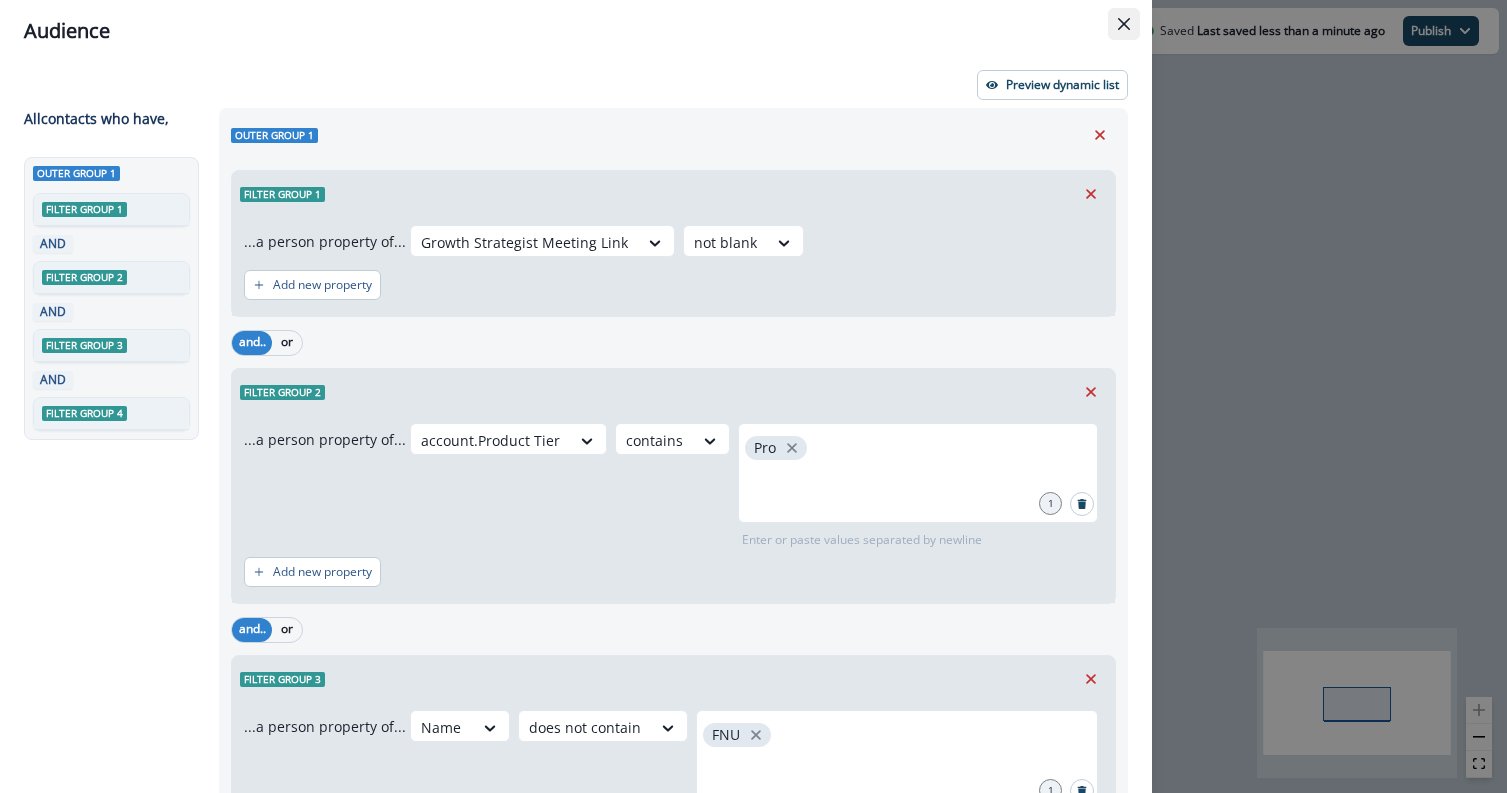 click at bounding box center (1124, 24) 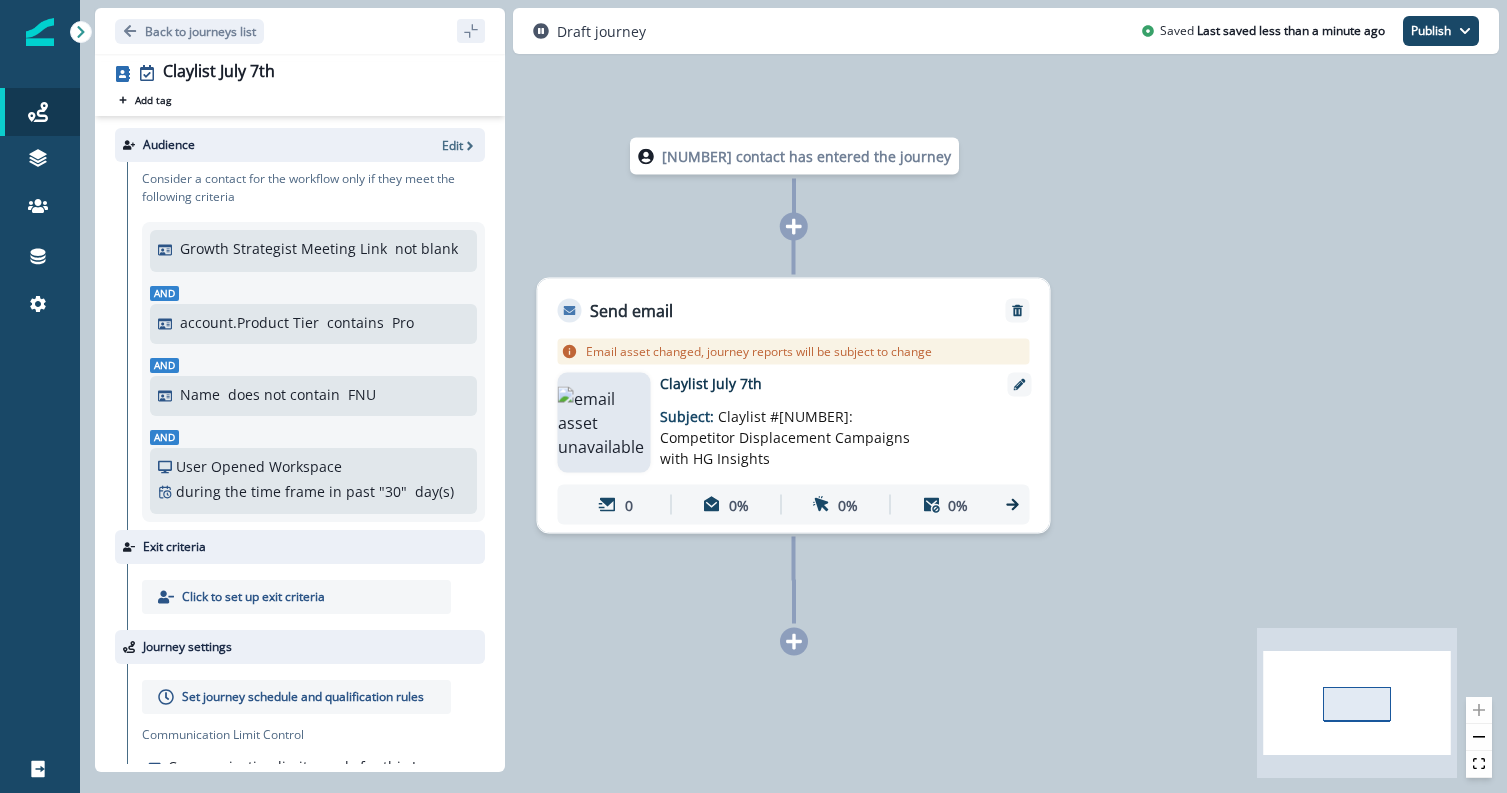 scroll, scrollTop: 47, scrollLeft: 0, axis: vertical 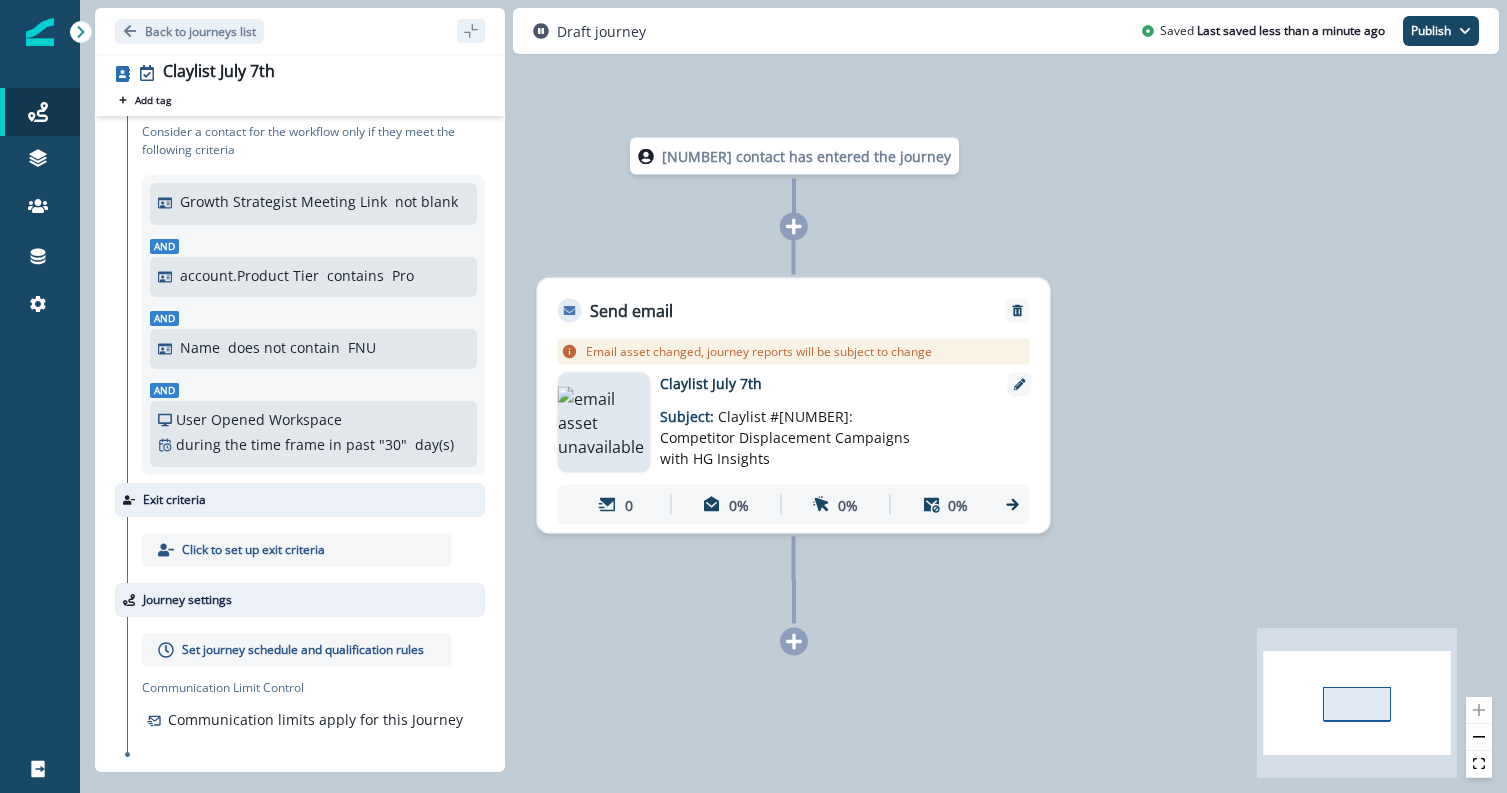 click on "Set journey schedule and qualification rules" at bounding box center [253, 550] 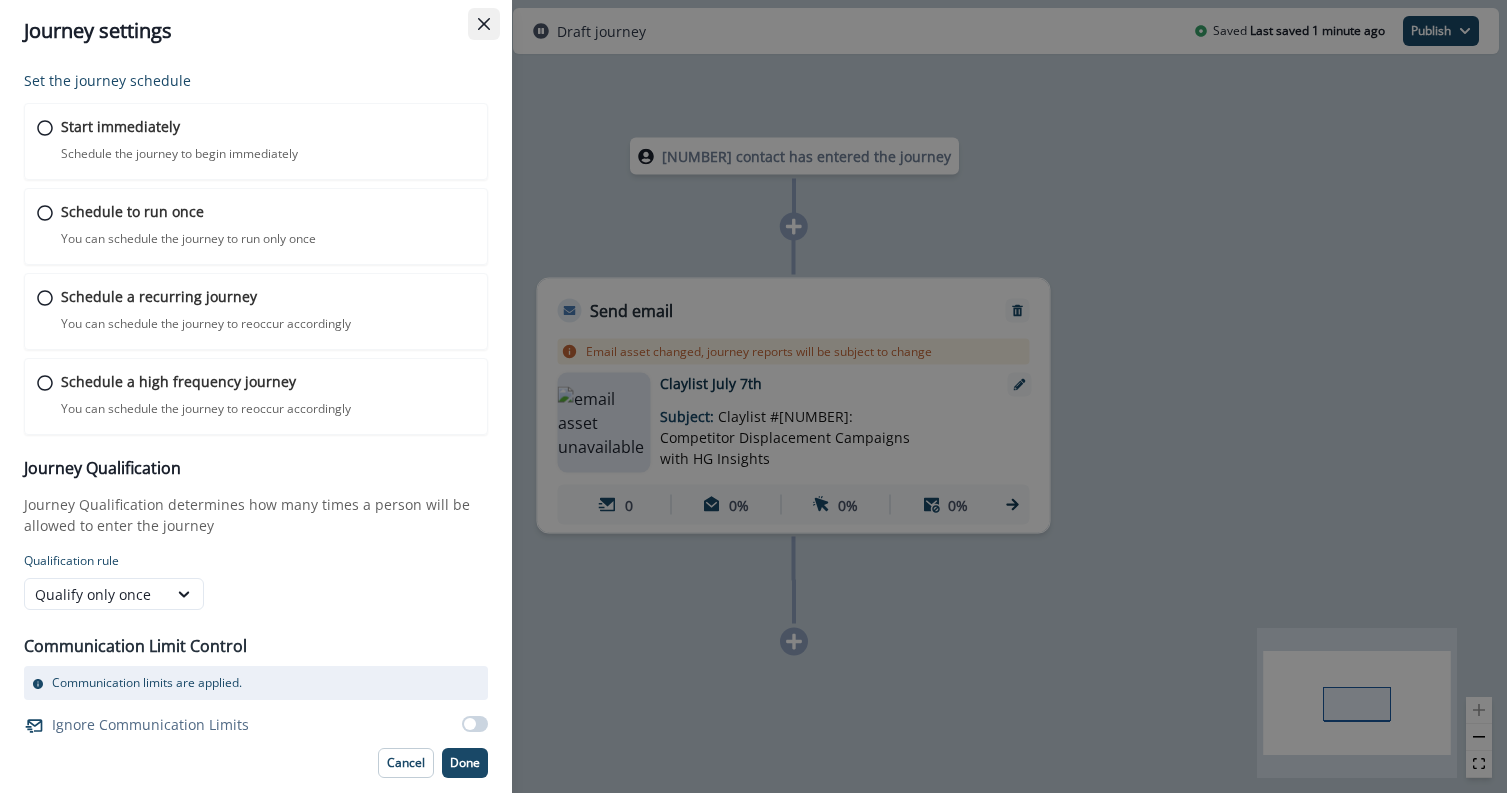 type 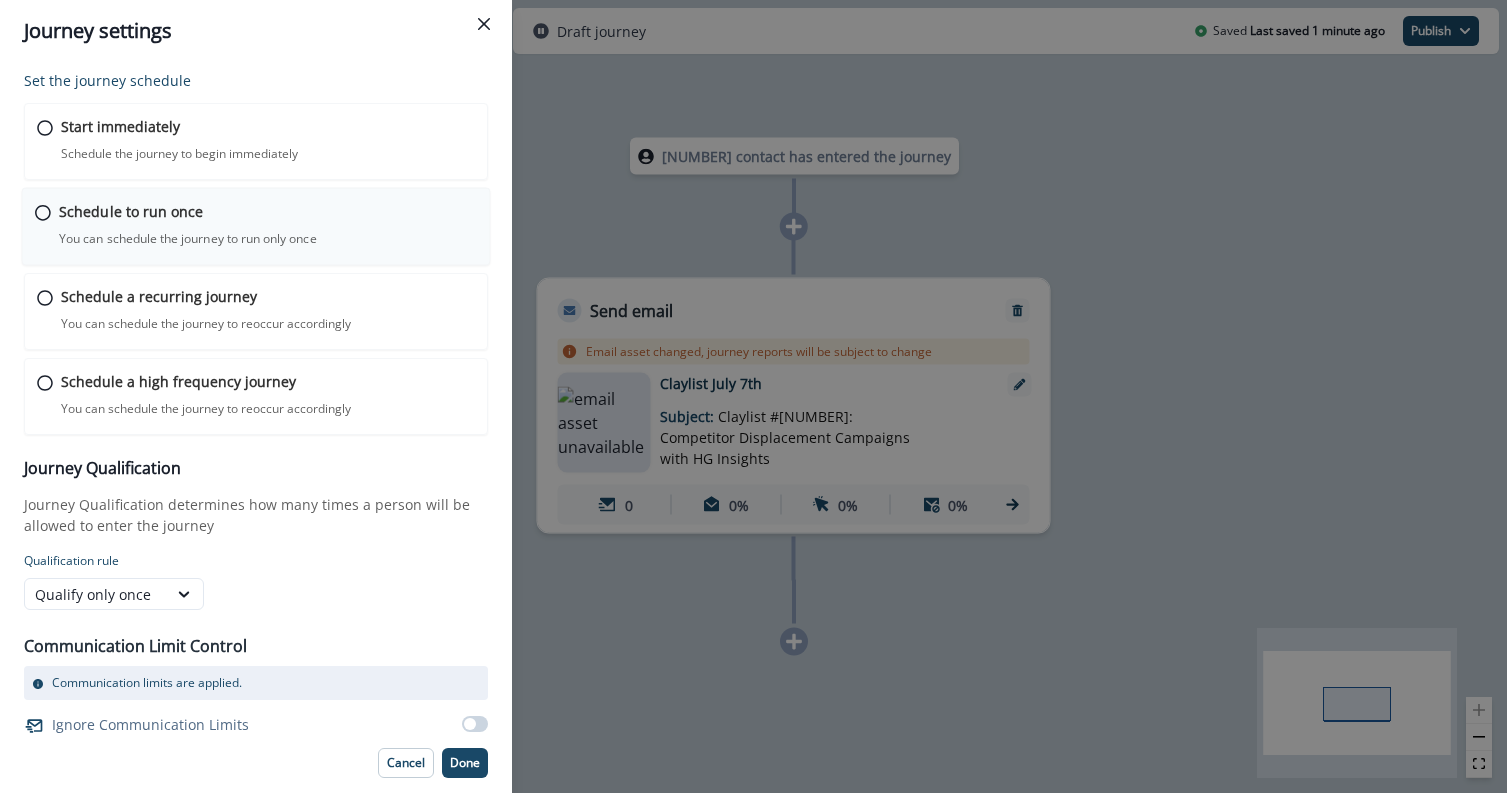 click on "Schedule to run once You can schedule the journey to run only once   Journey is scheduled in Workspace Timezone Workspace timezone:   ( UTC -04:00 America/New_York )" at bounding box center [268, 139] 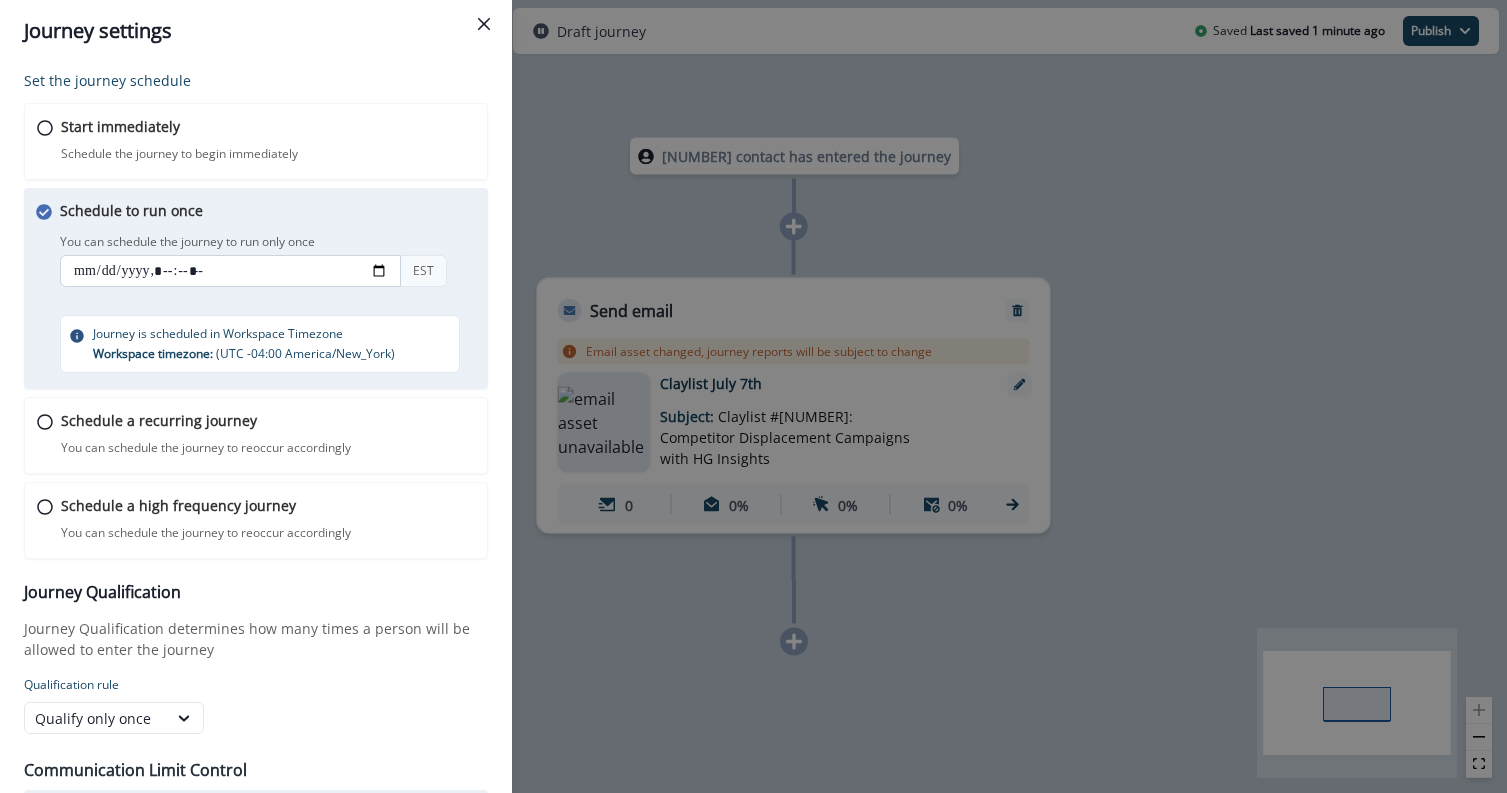 click at bounding box center [230, 271] 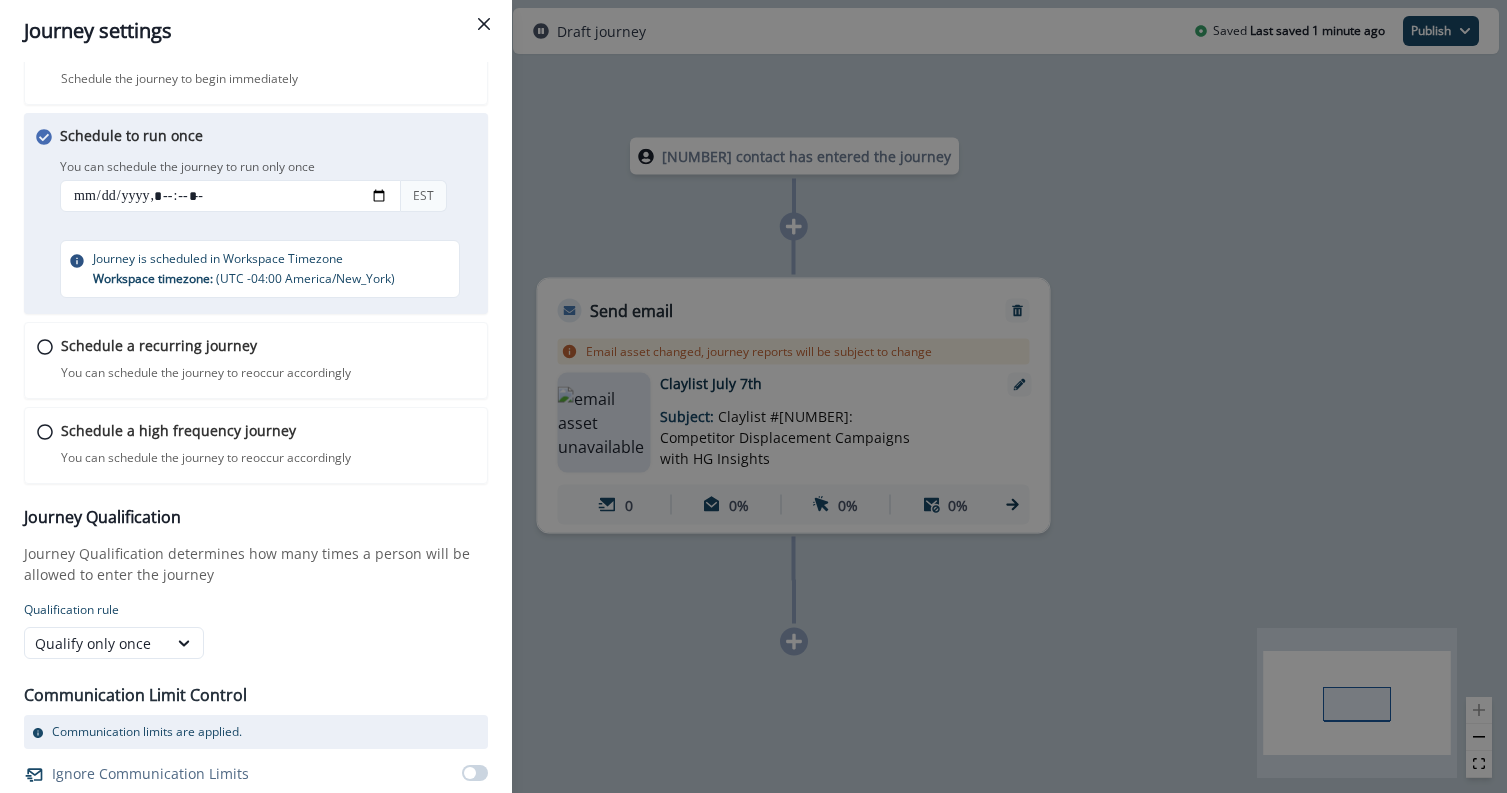 scroll, scrollTop: 117, scrollLeft: 0, axis: vertical 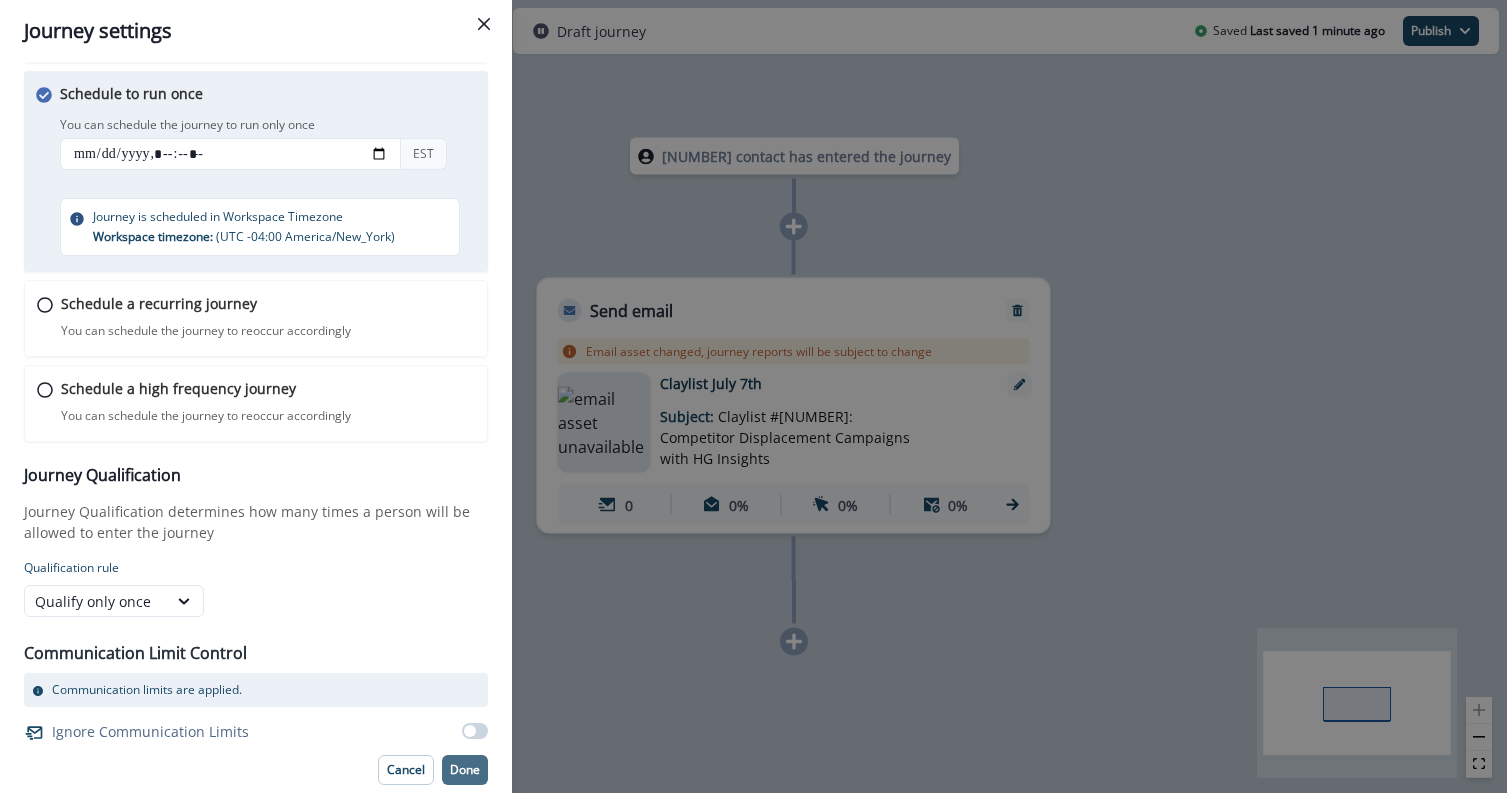 click on "Done" at bounding box center (465, 770) 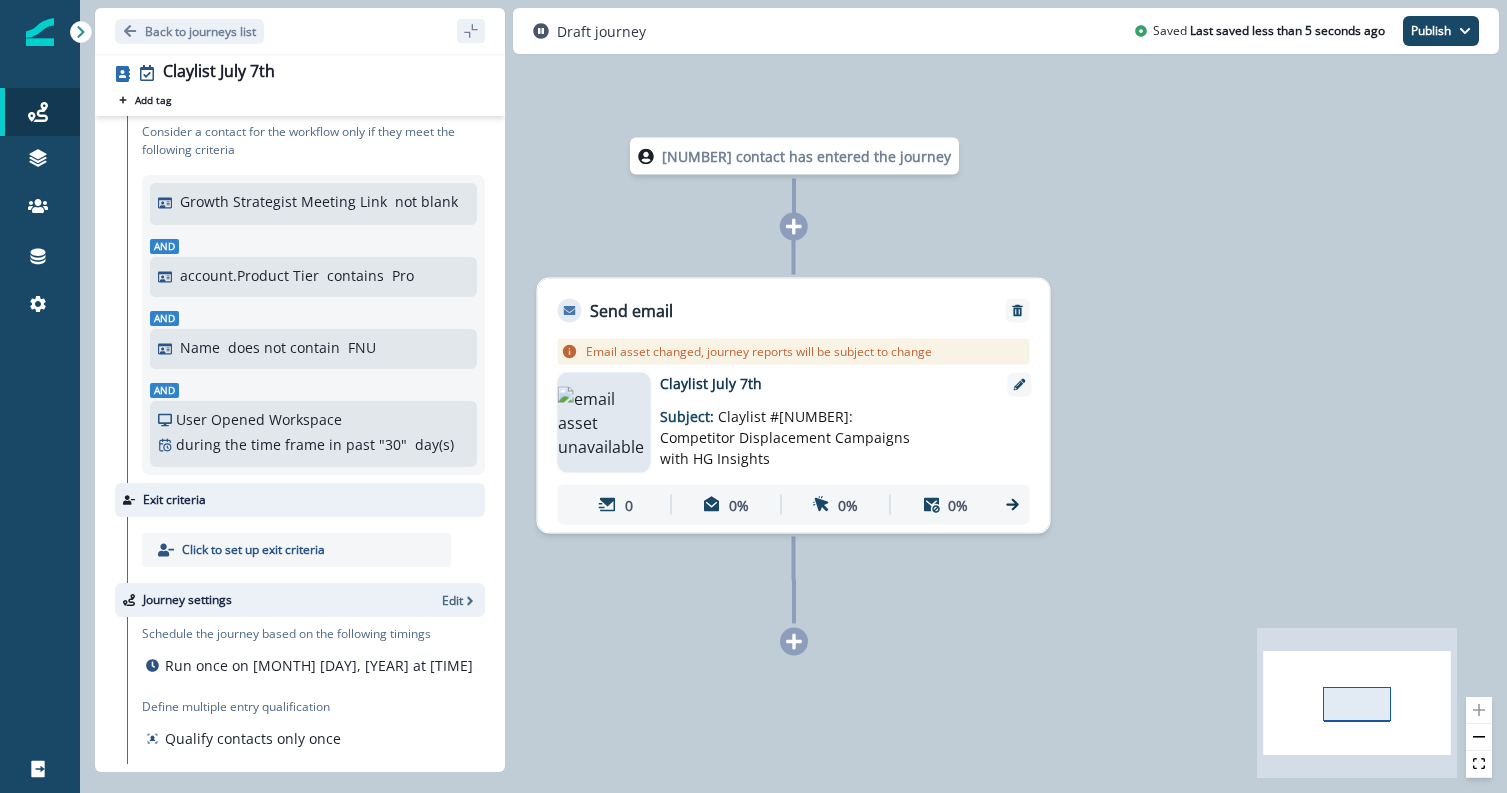 scroll, scrollTop: 0, scrollLeft: 0, axis: both 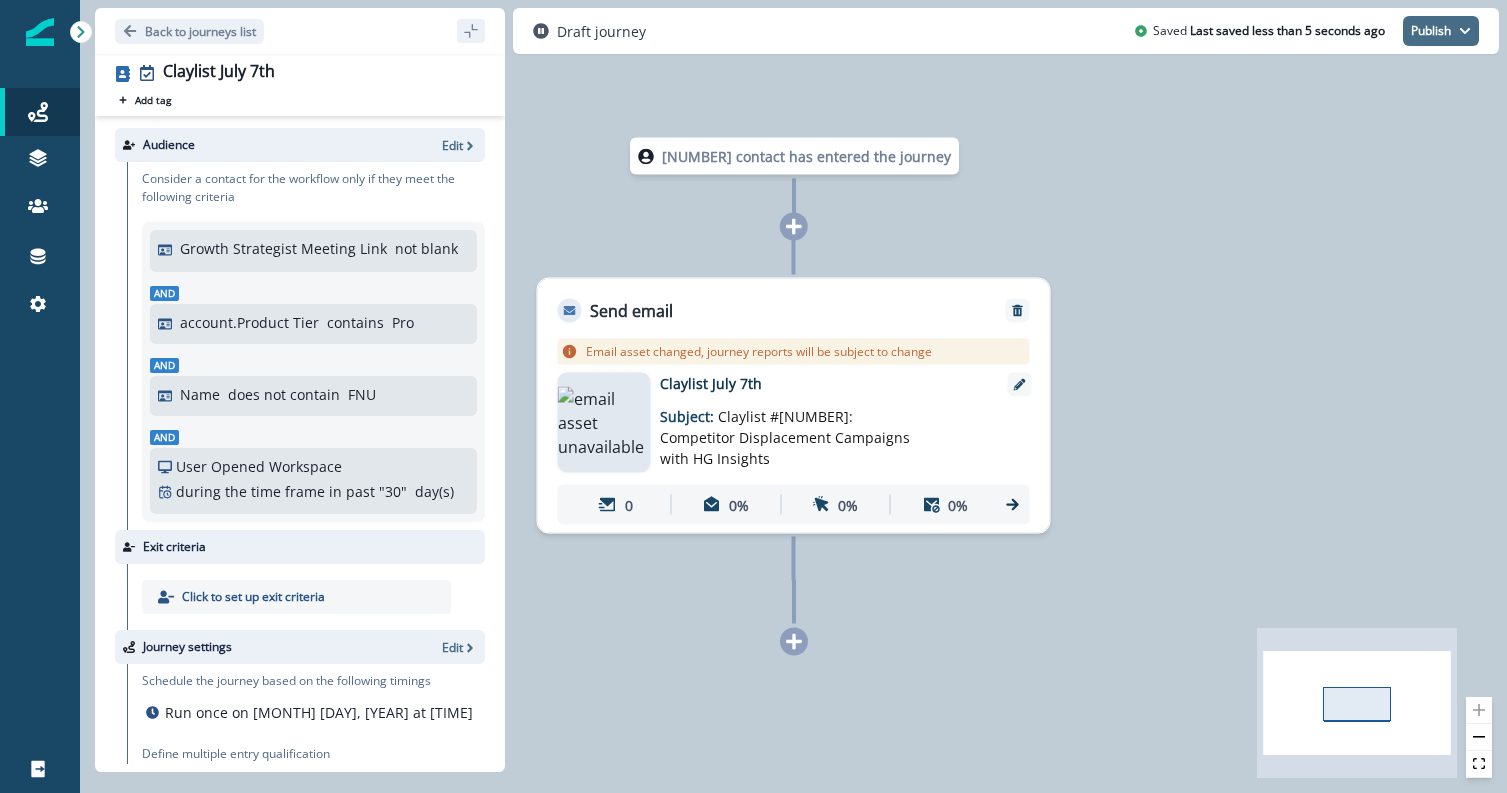 click on "Publish" at bounding box center (1441, 31) 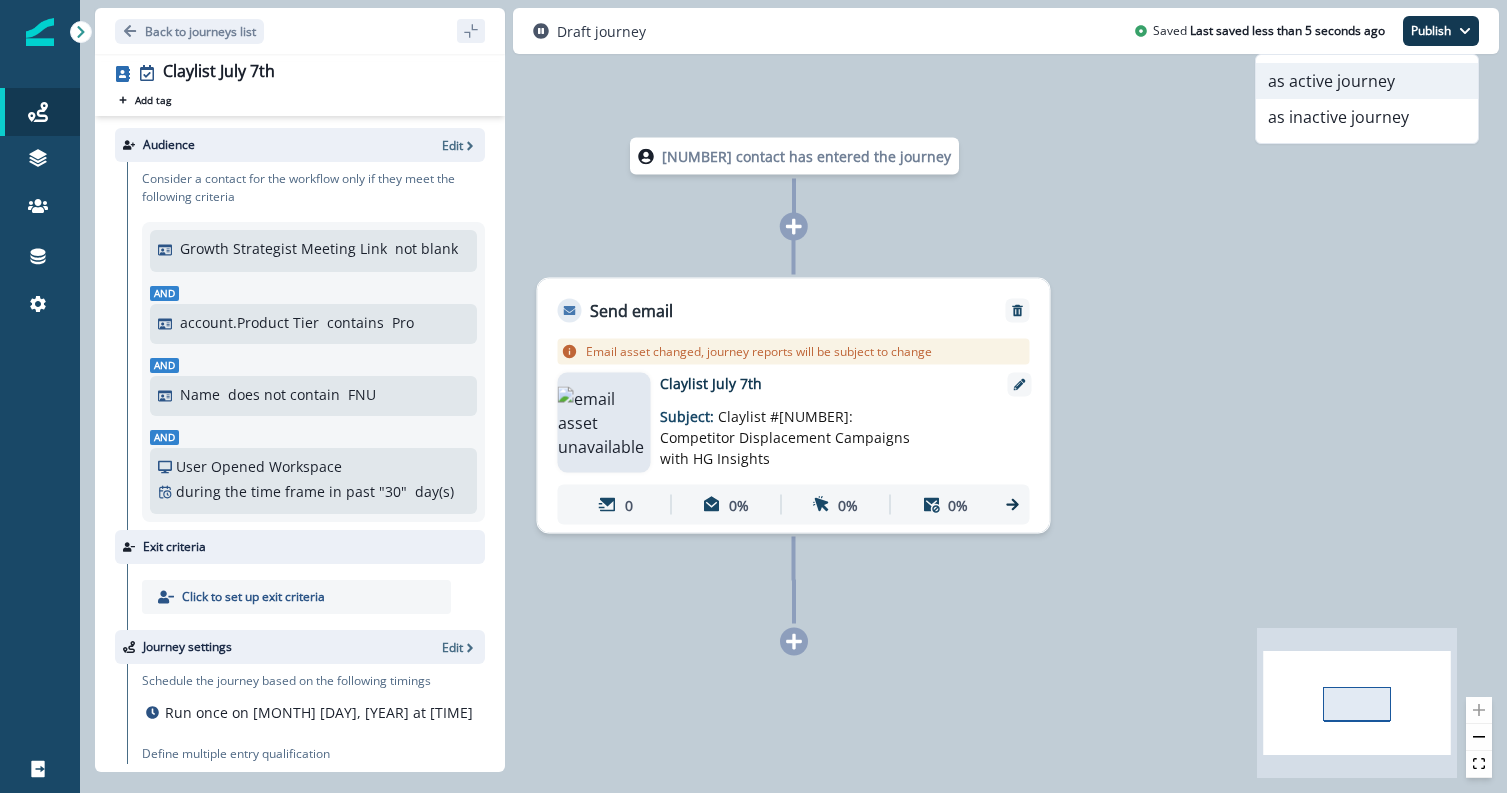 click on "as active journey" at bounding box center [1367, 81] 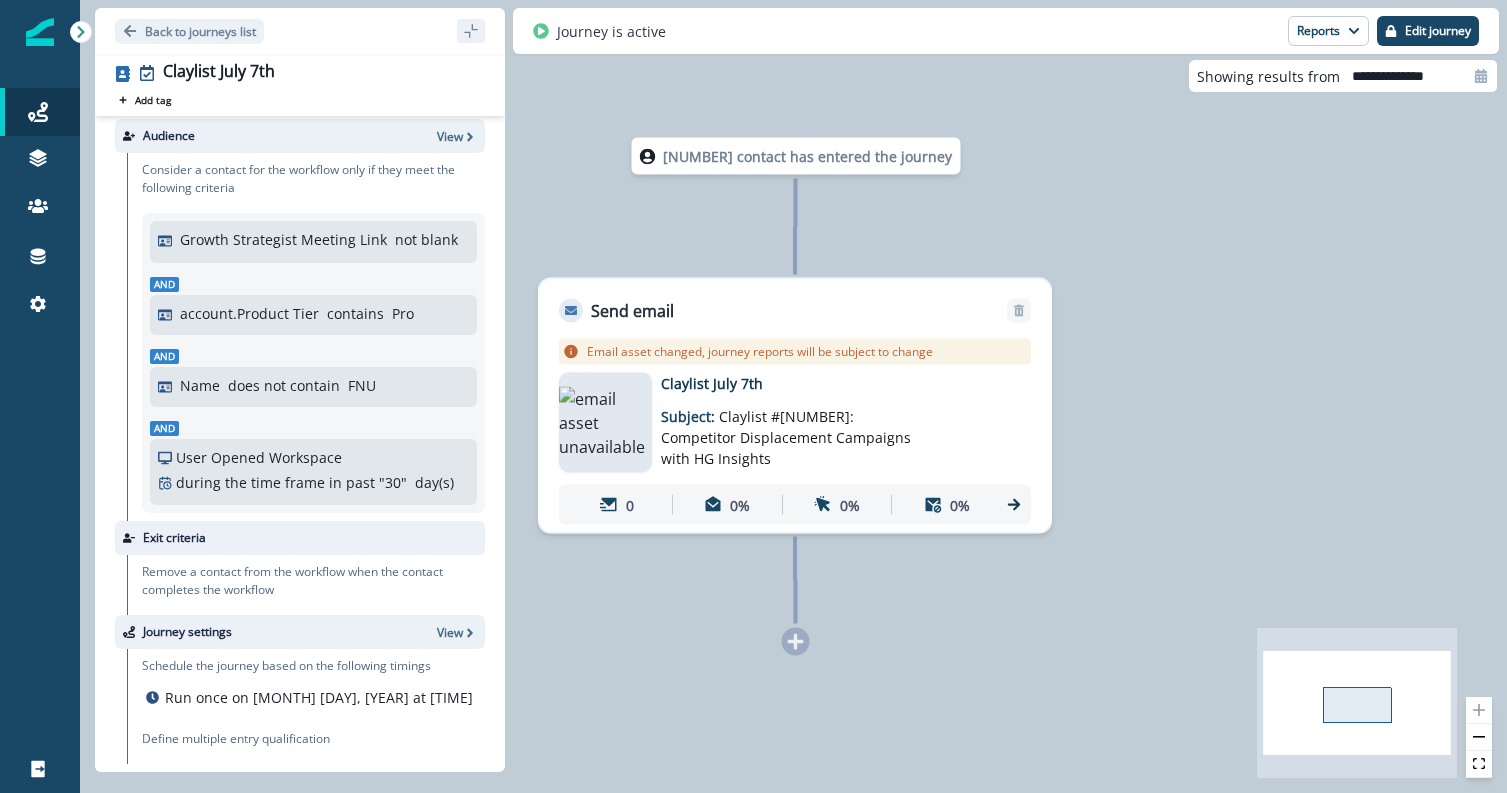 scroll, scrollTop: 0, scrollLeft: 0, axis: both 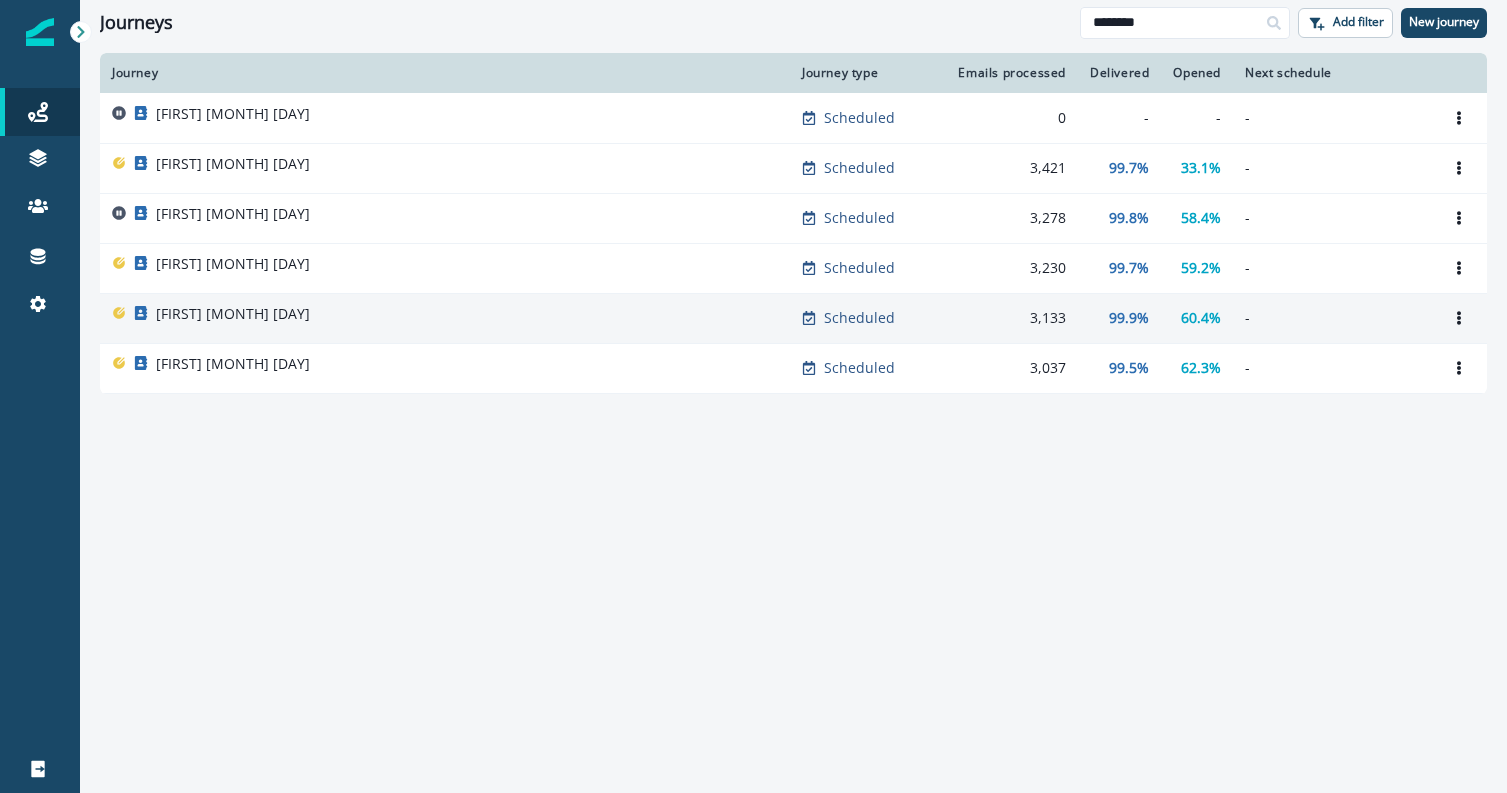 click on "[FIRST] [MONTH] [DAY]" at bounding box center (445, 318) 